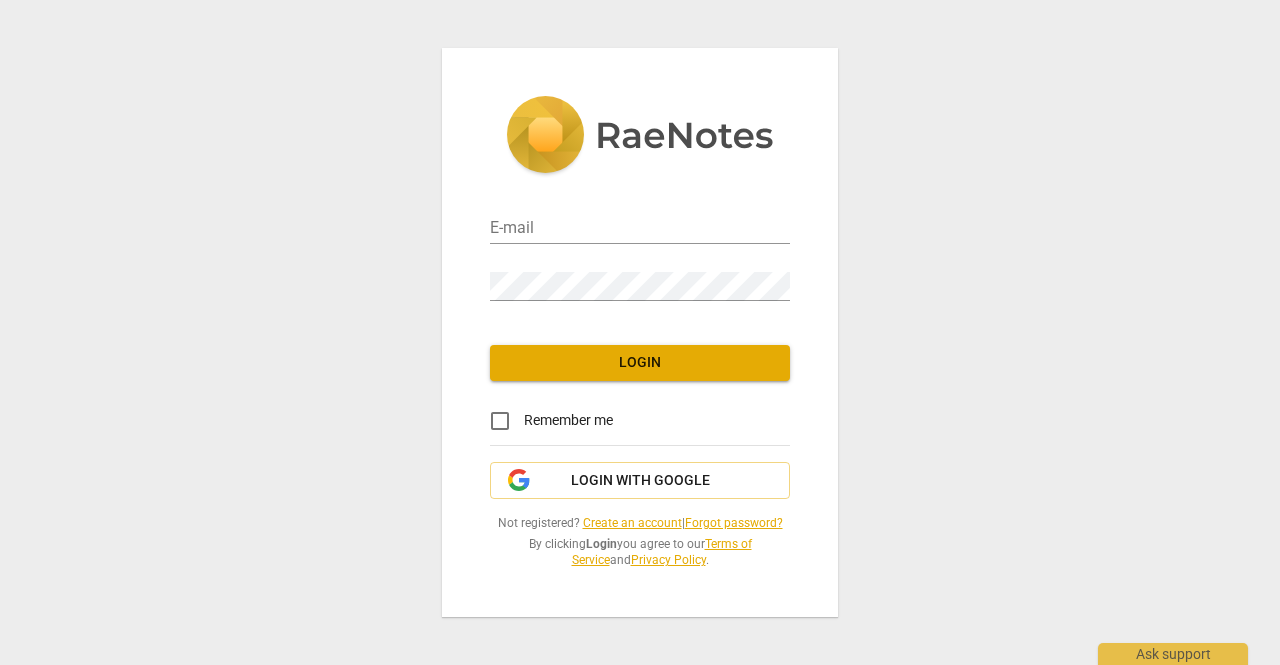 scroll, scrollTop: 0, scrollLeft: 0, axis: both 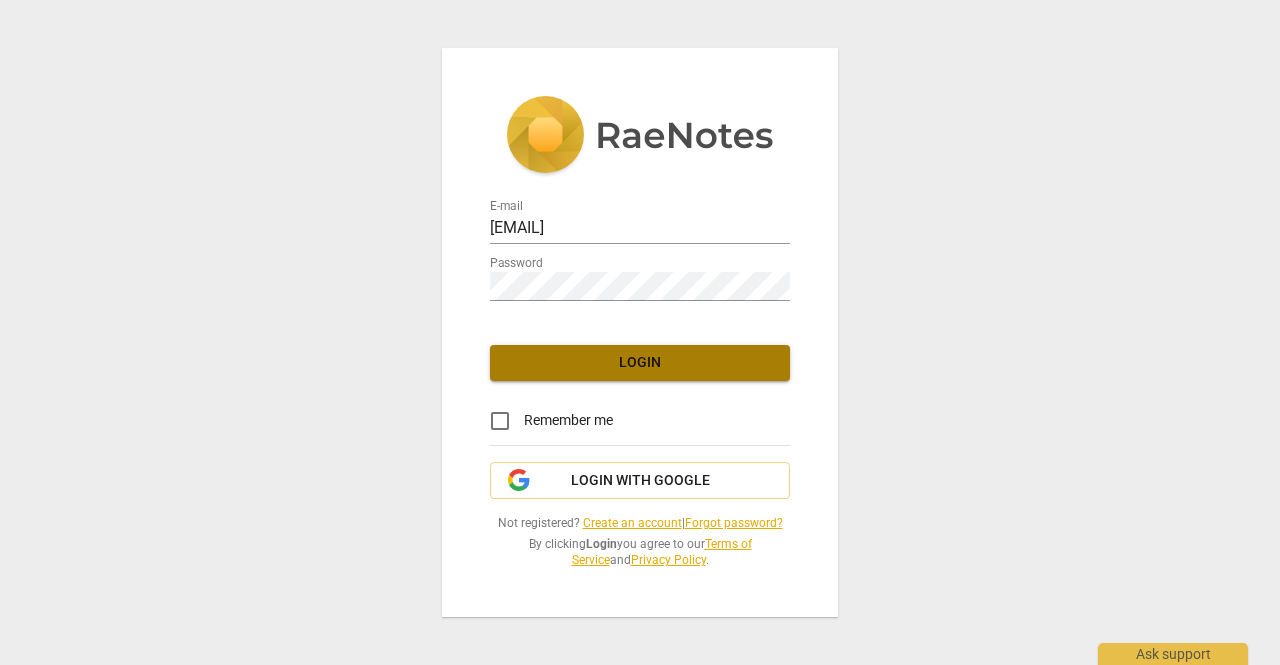click on "Login" at bounding box center (640, 363) 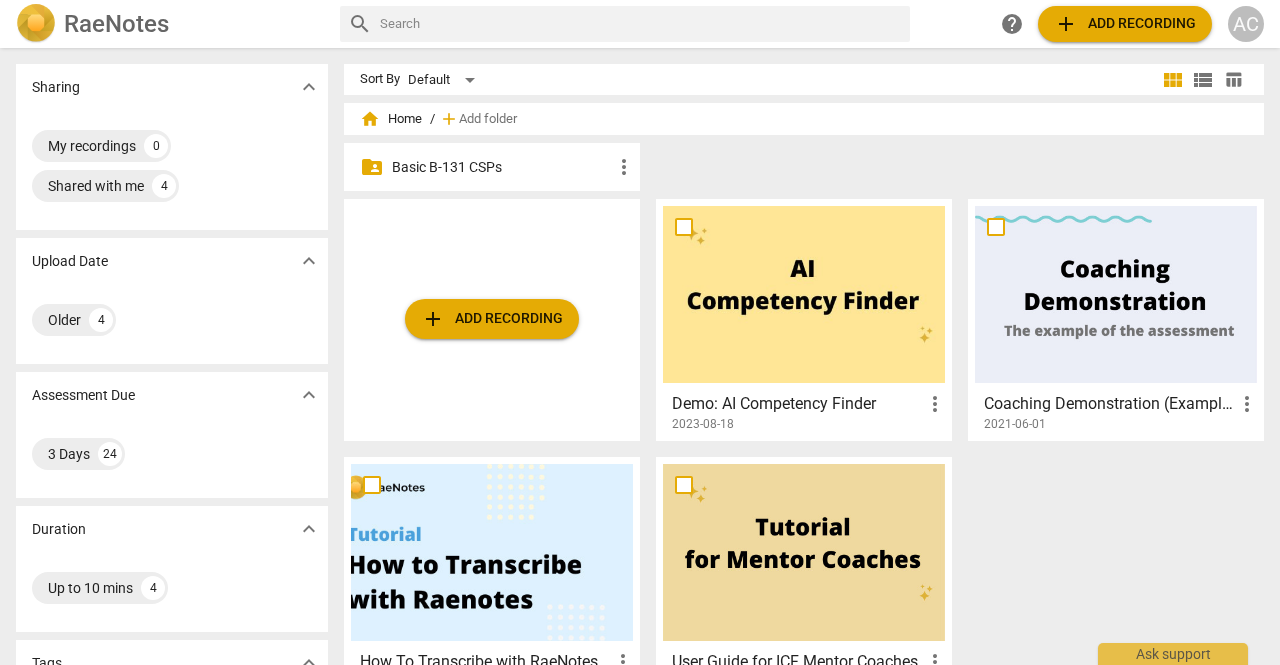 click on "Basic B-131 CSPs" at bounding box center [502, 167] 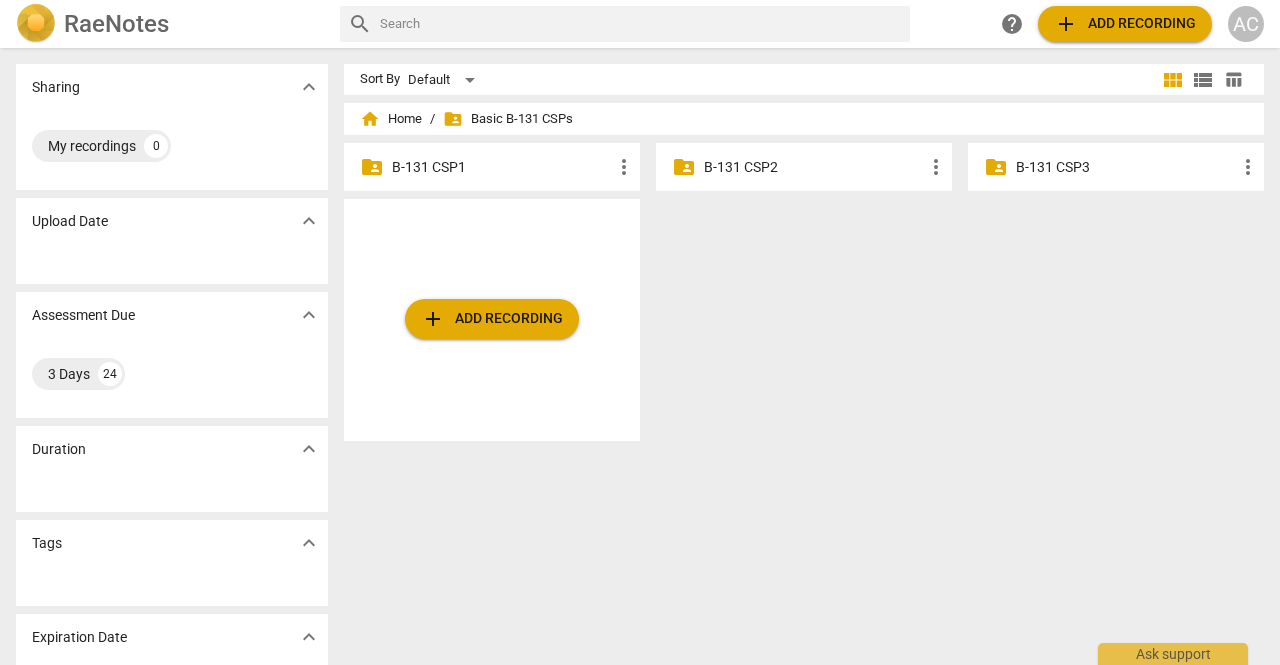 click on "folder_shared Basic B-131 CSPs" at bounding box center [508, 119] 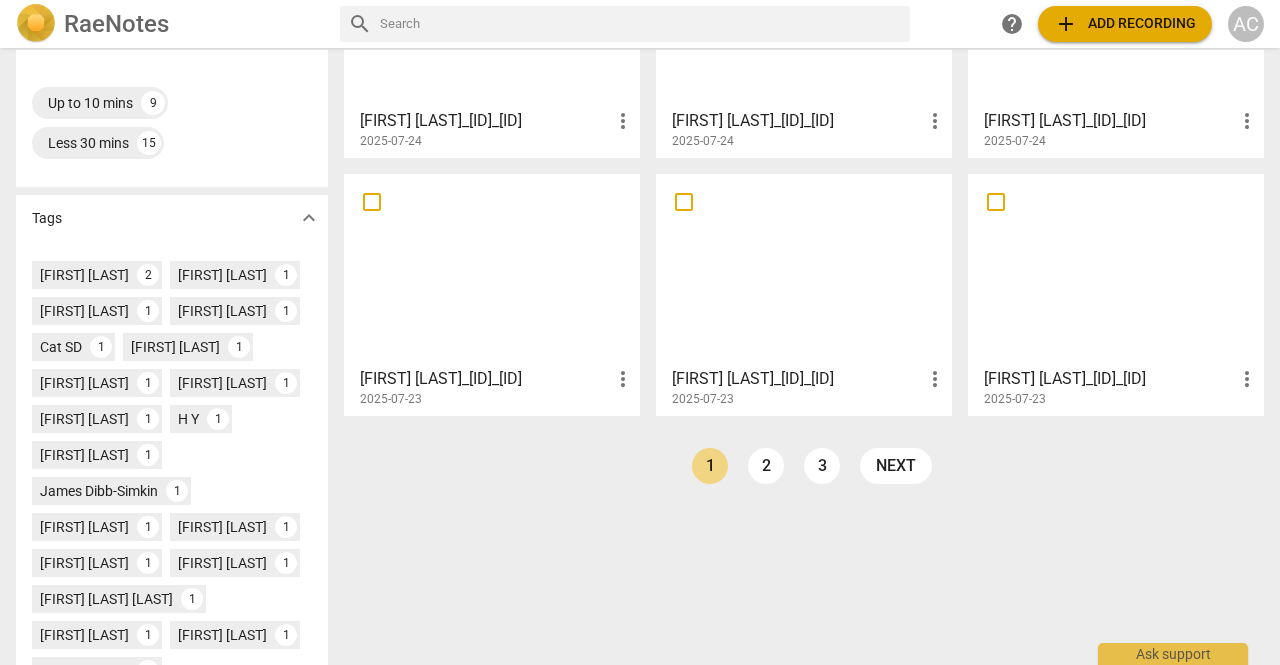 scroll, scrollTop: 633, scrollLeft: 0, axis: vertical 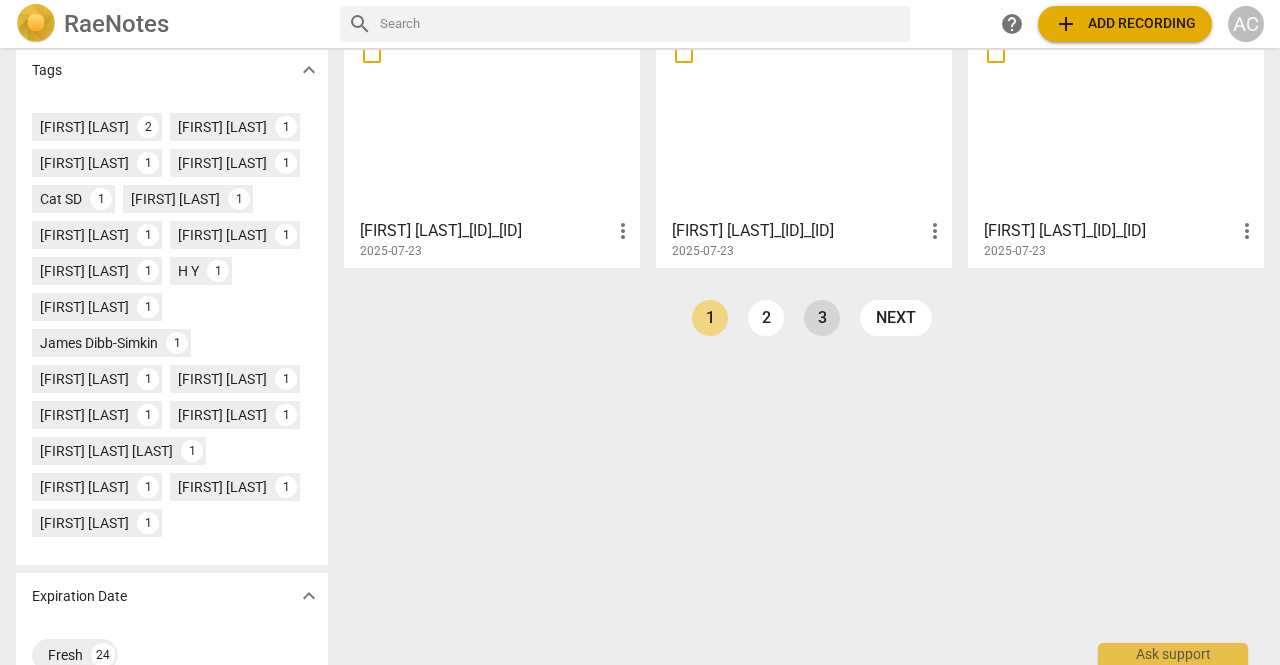 click on "3" at bounding box center [822, 318] 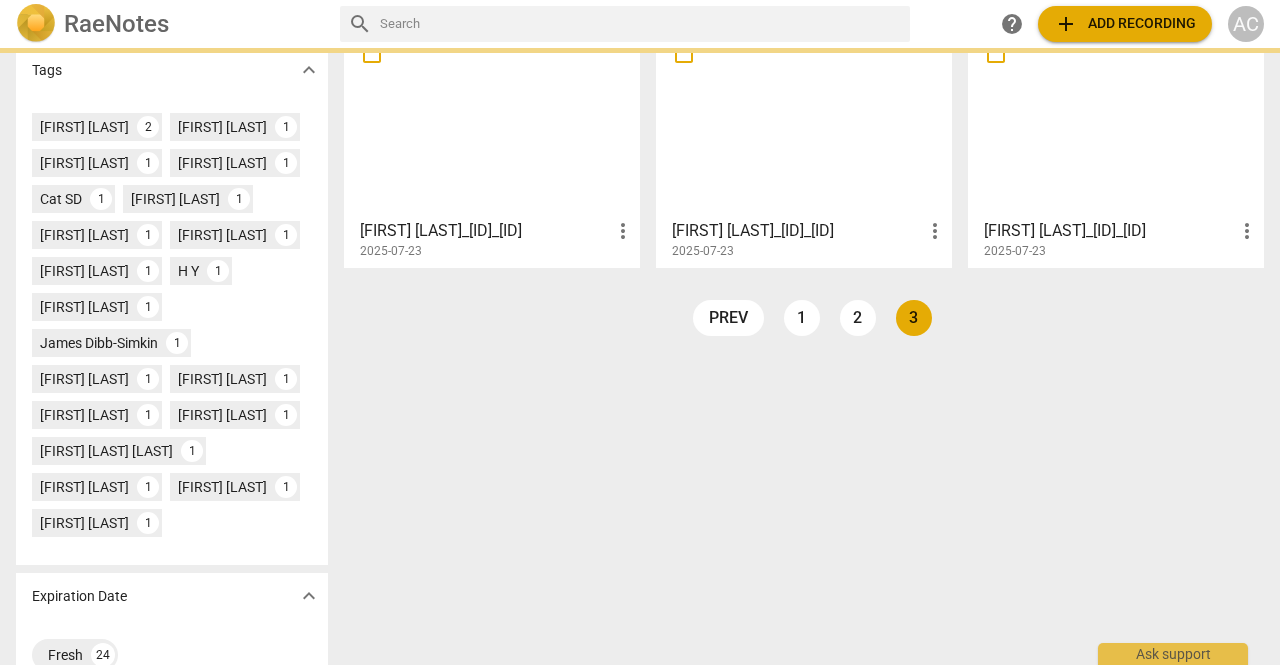 scroll, scrollTop: 0, scrollLeft: 0, axis: both 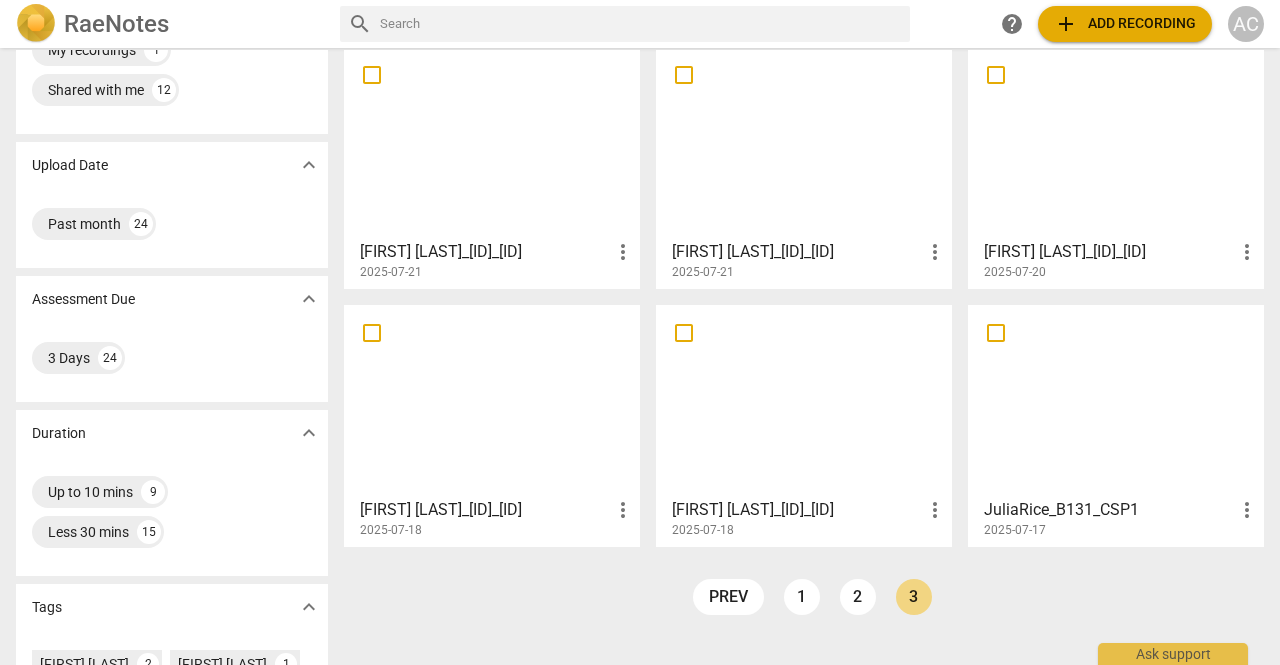 click at bounding box center (492, 400) 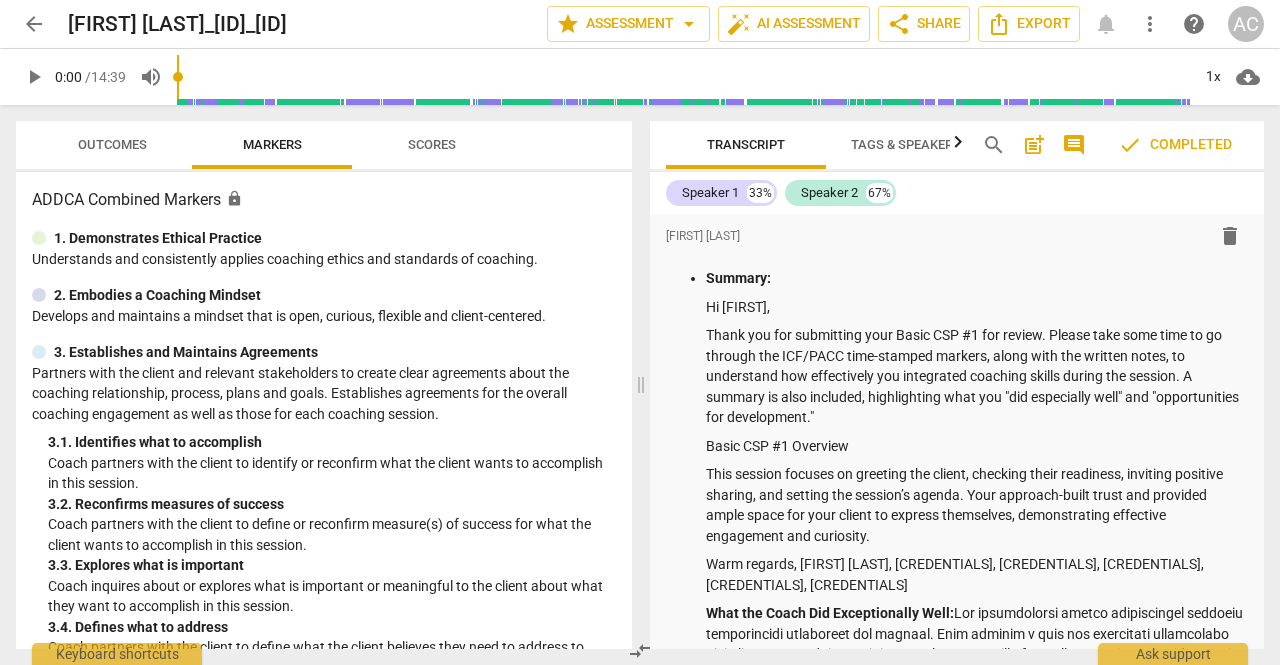 click on "Scores" at bounding box center [432, 144] 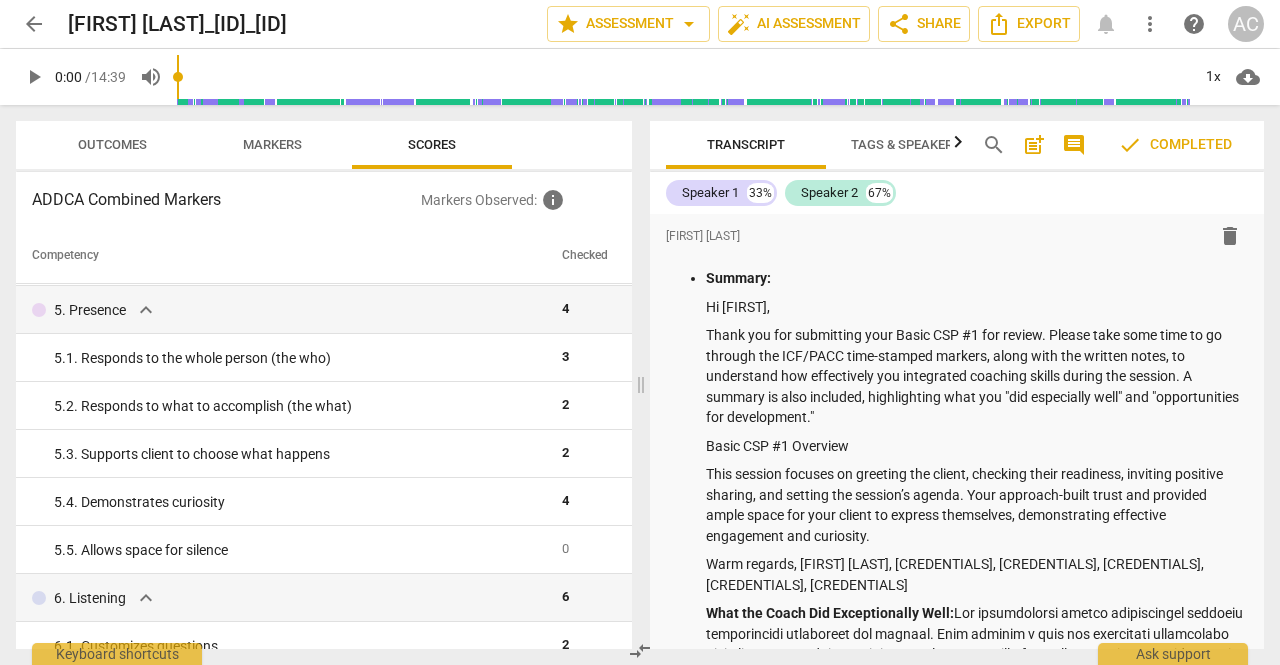 scroll, scrollTop: 582, scrollLeft: 0, axis: vertical 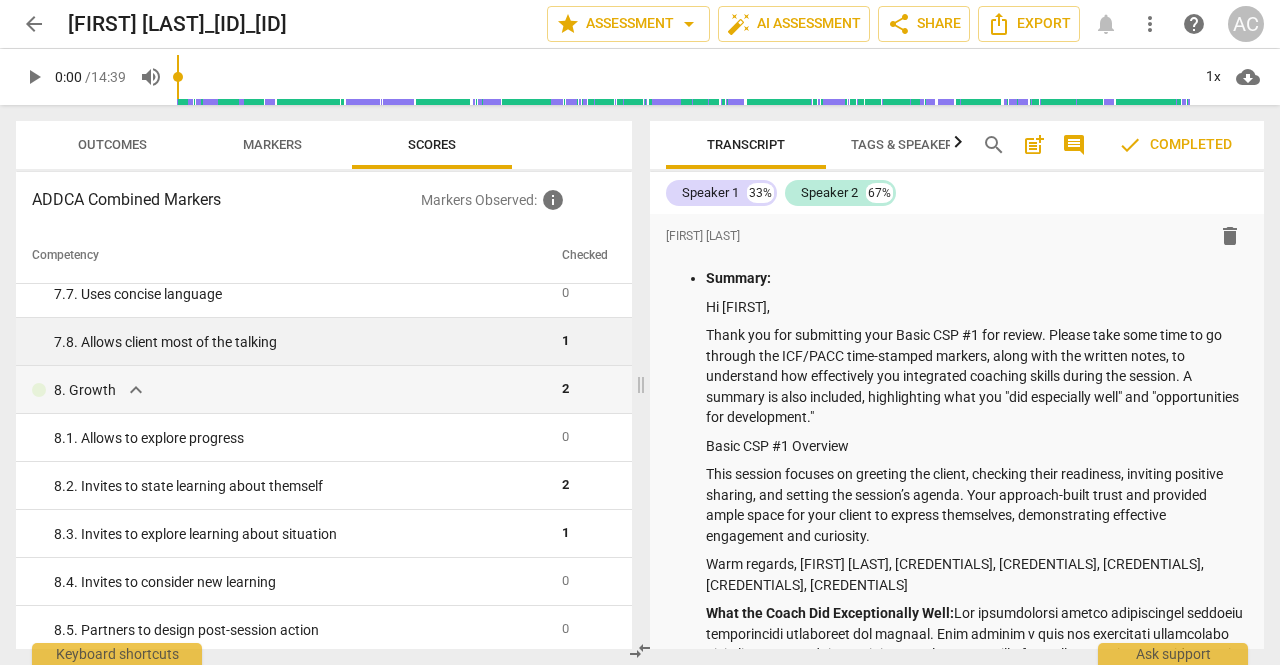 click on "7. 8. Allows client most of the talking" at bounding box center [300, 342] 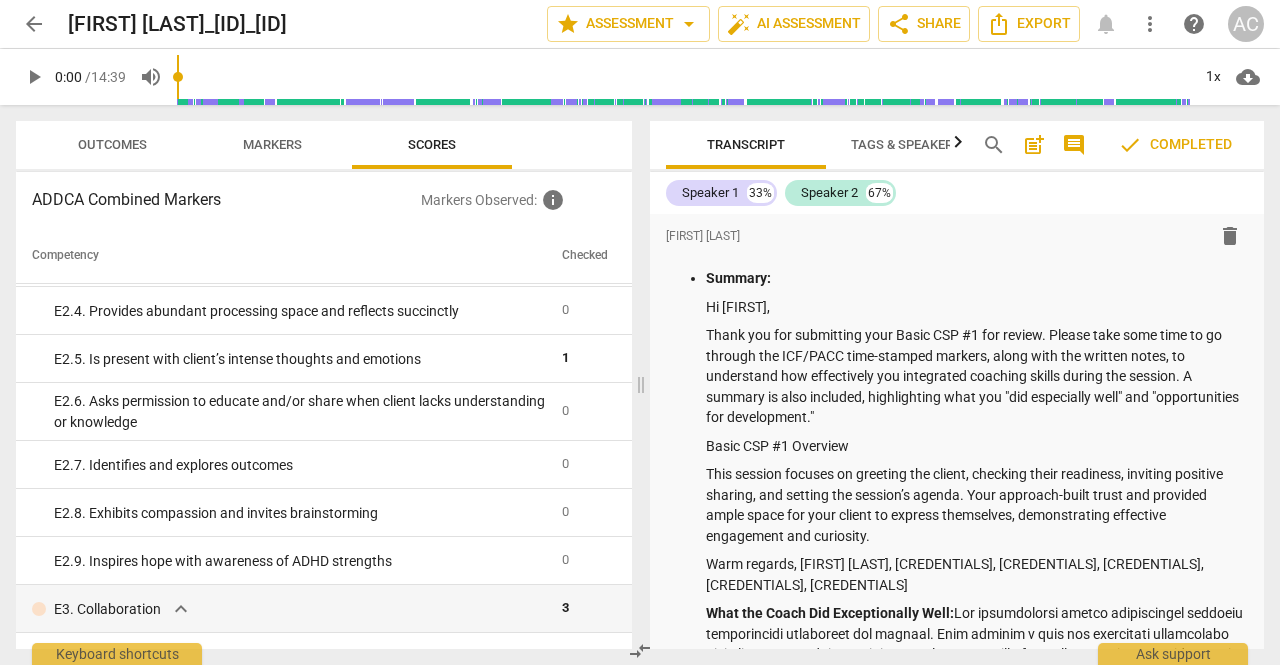 scroll, scrollTop: 2878, scrollLeft: 0, axis: vertical 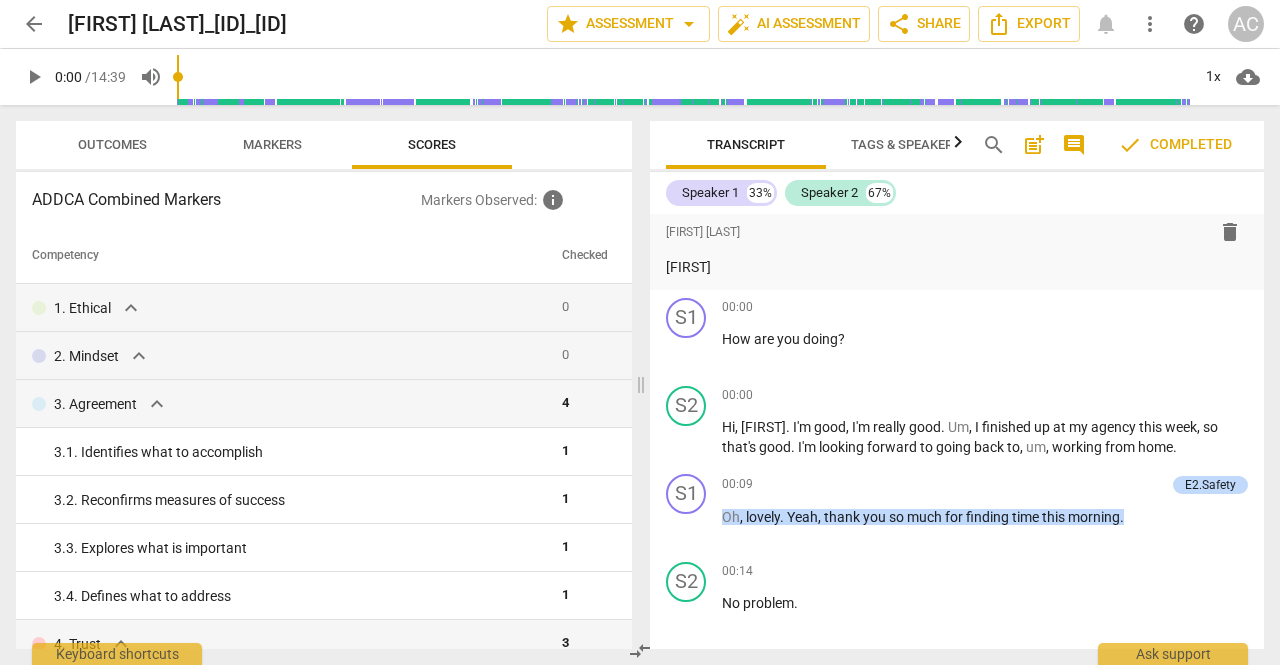 click on "Markers" at bounding box center (272, 144) 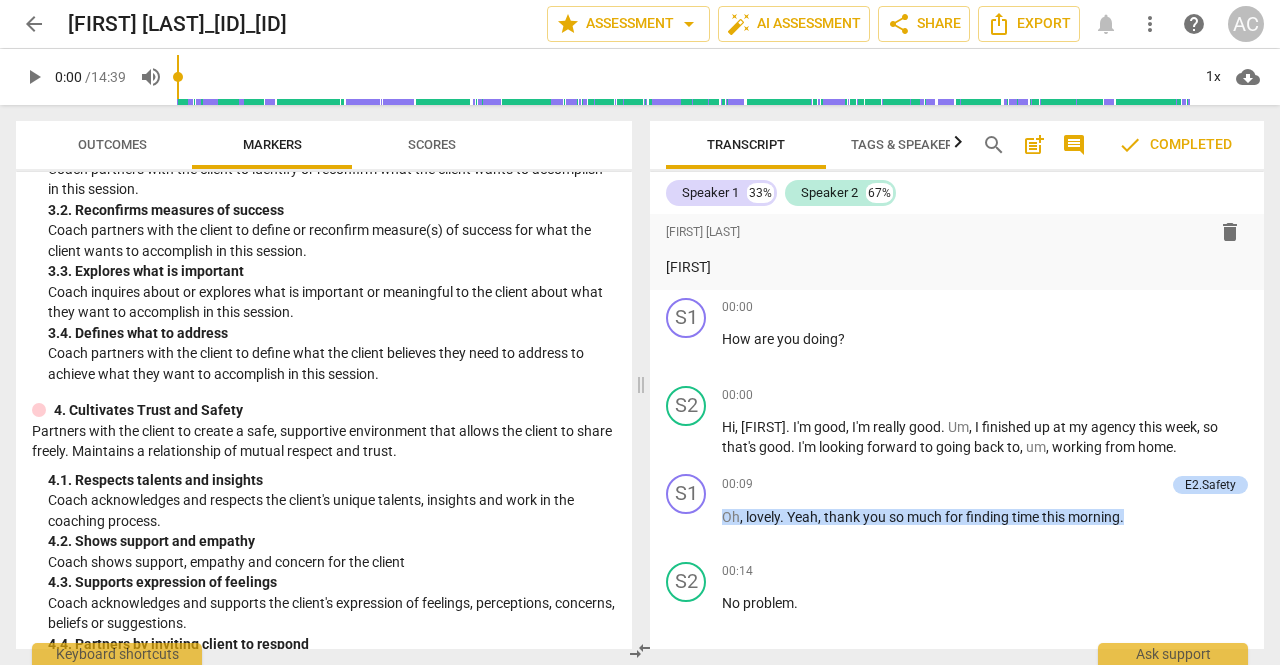 scroll, scrollTop: 0, scrollLeft: 0, axis: both 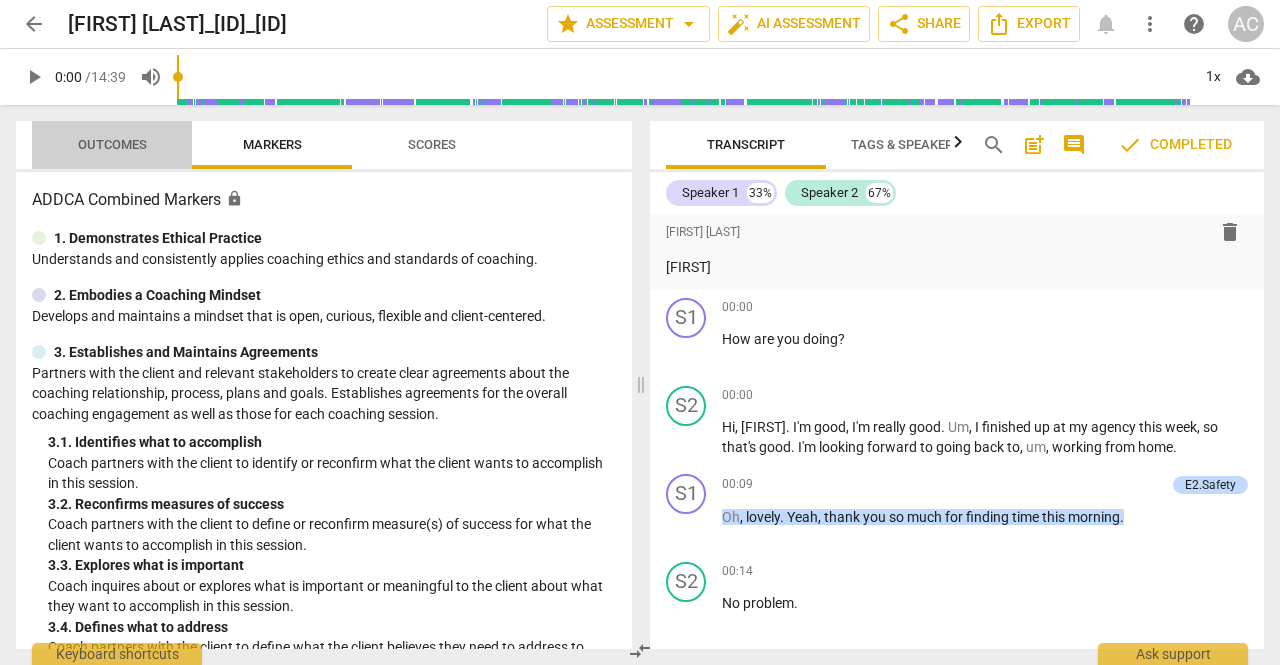 click on "Outcomes" at bounding box center [112, 144] 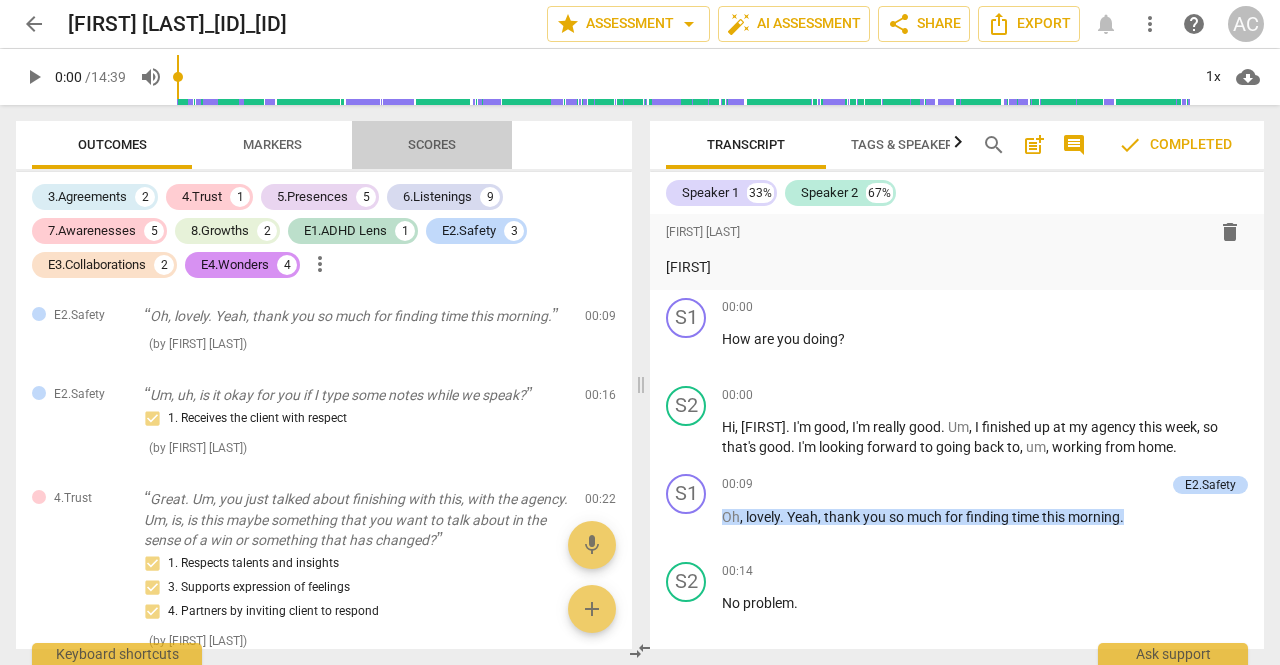 click on "Scores" at bounding box center (432, 144) 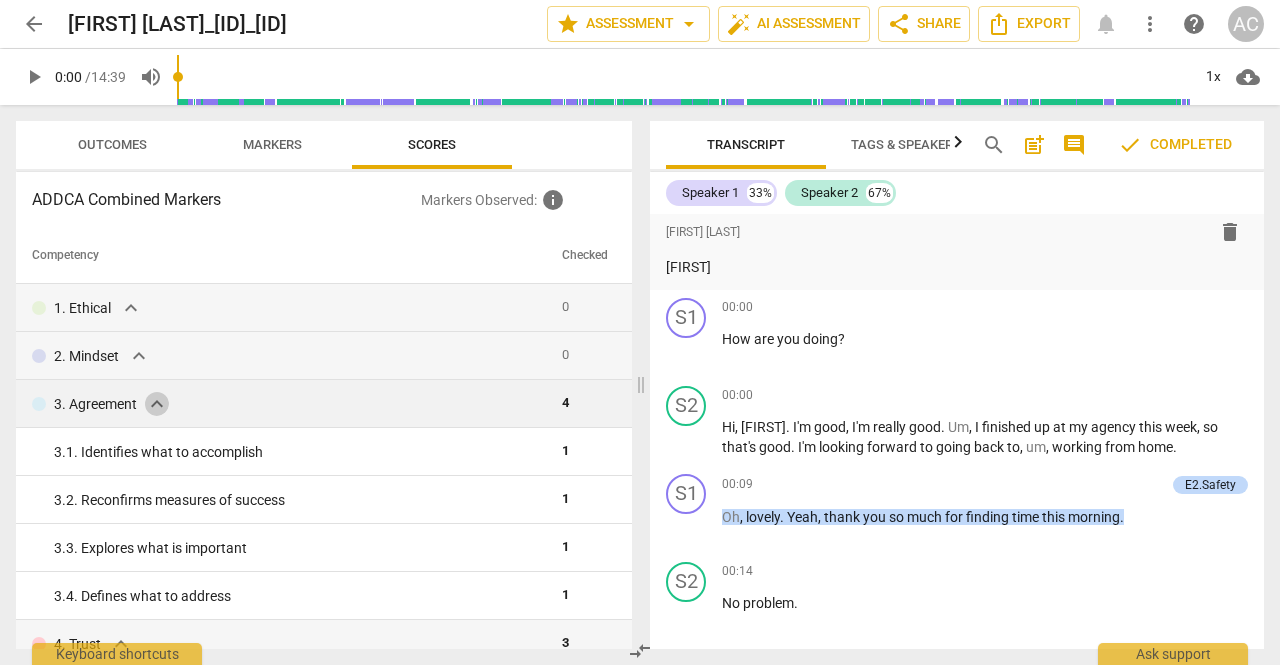 click on "expand_more" at bounding box center (157, 404) 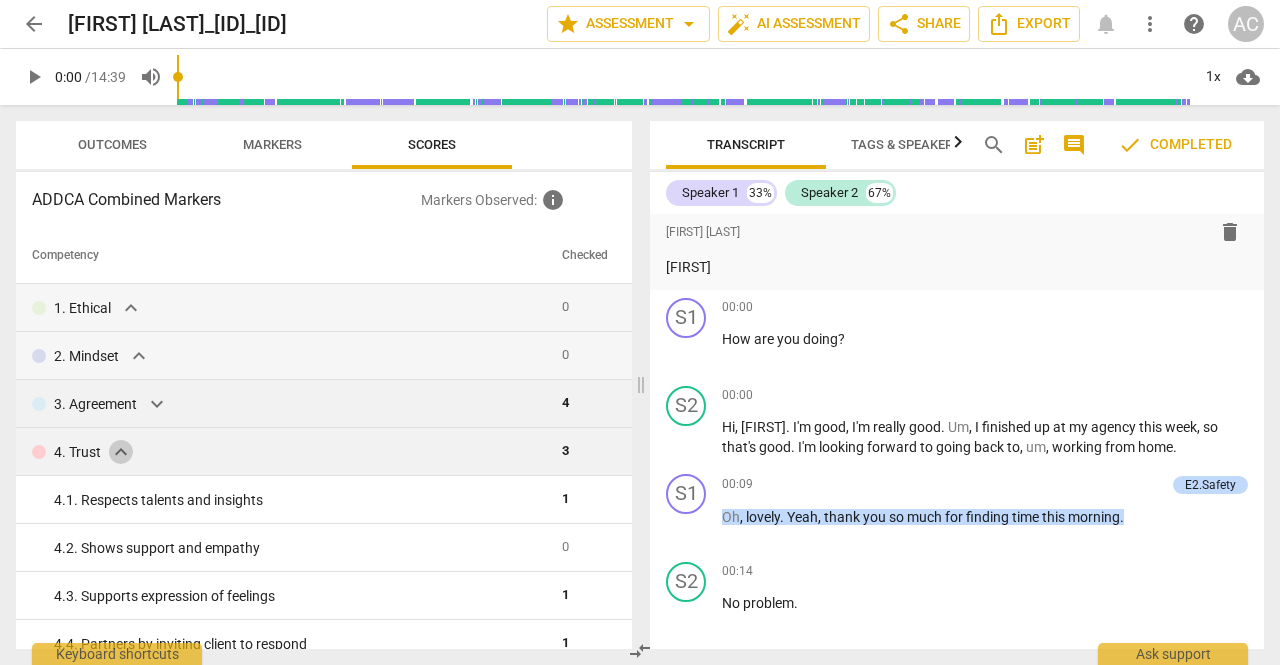 click on "expand_more" at bounding box center (121, 452) 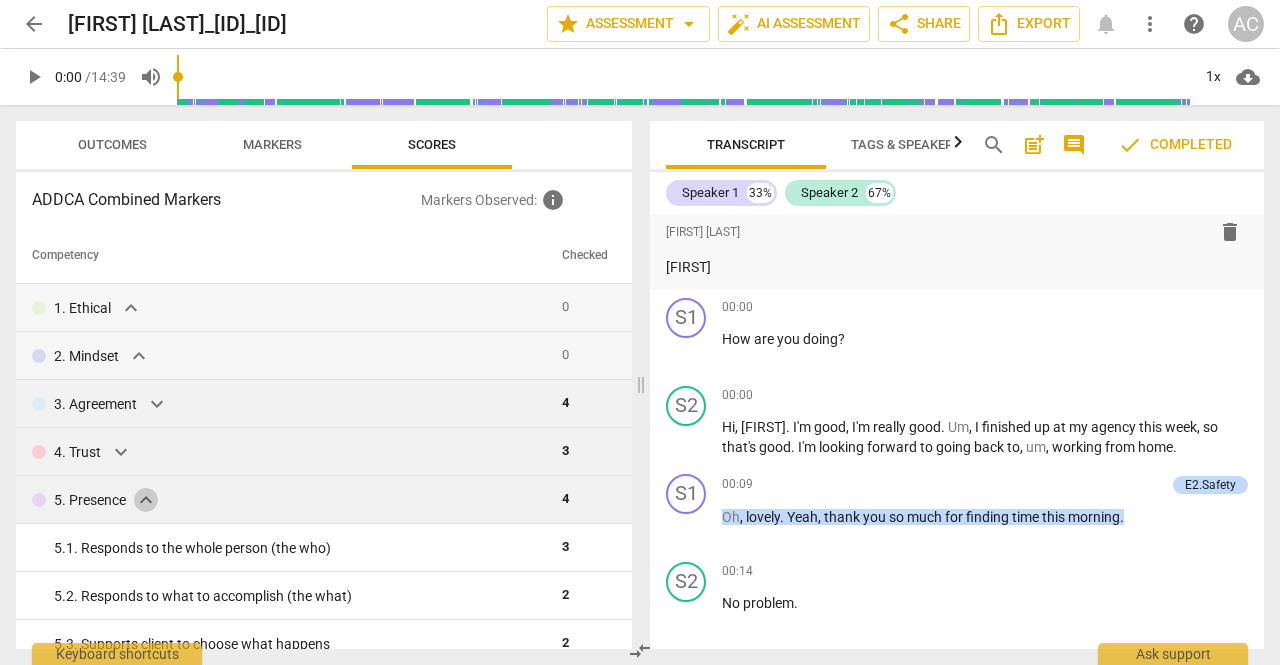 click on "expand_more" at bounding box center (146, 500) 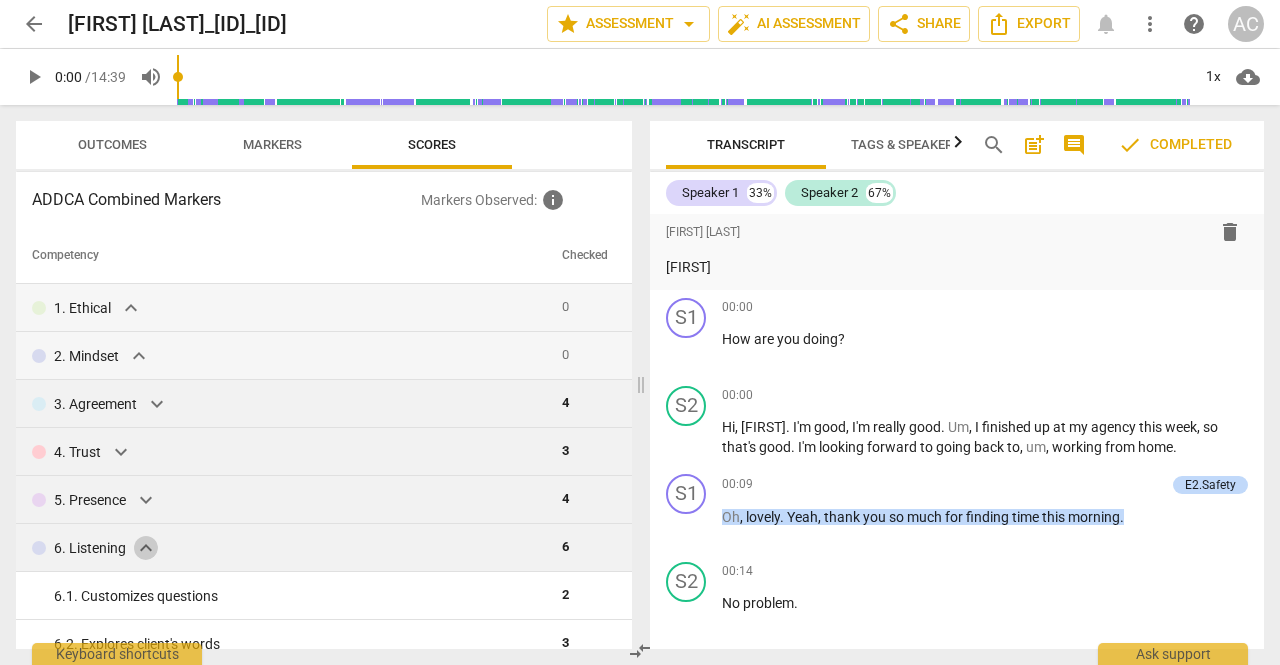 click on "expand_more" at bounding box center [146, 548] 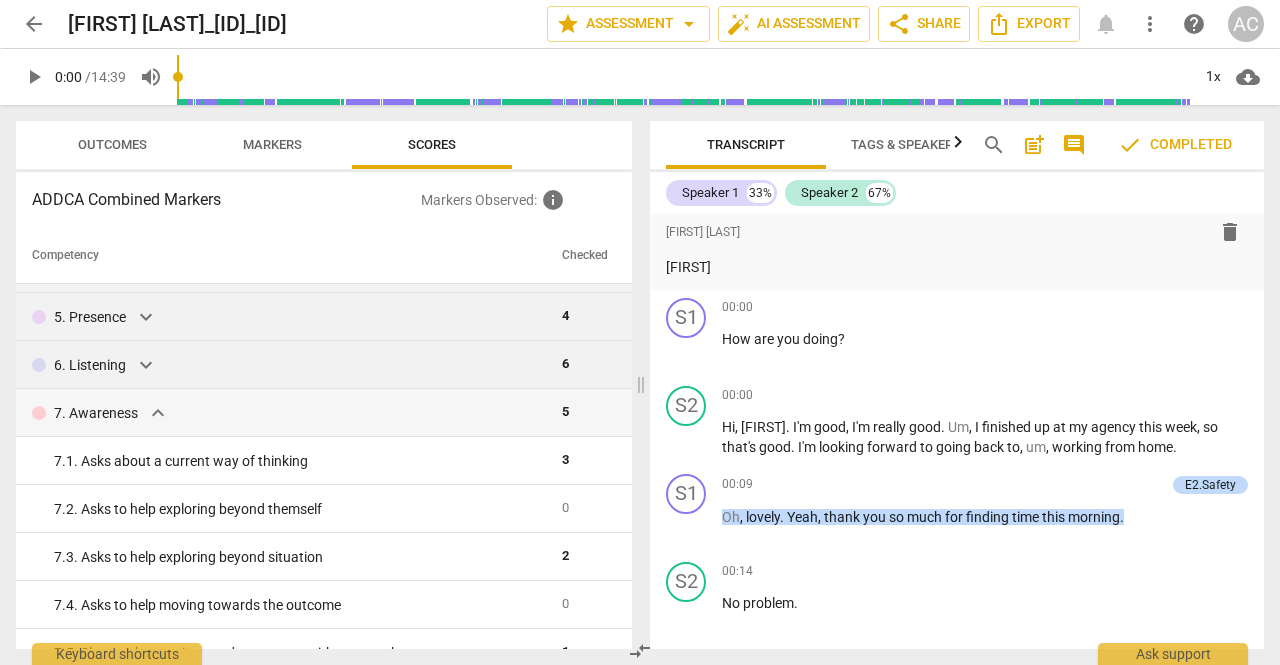 scroll, scrollTop: 184, scrollLeft: 0, axis: vertical 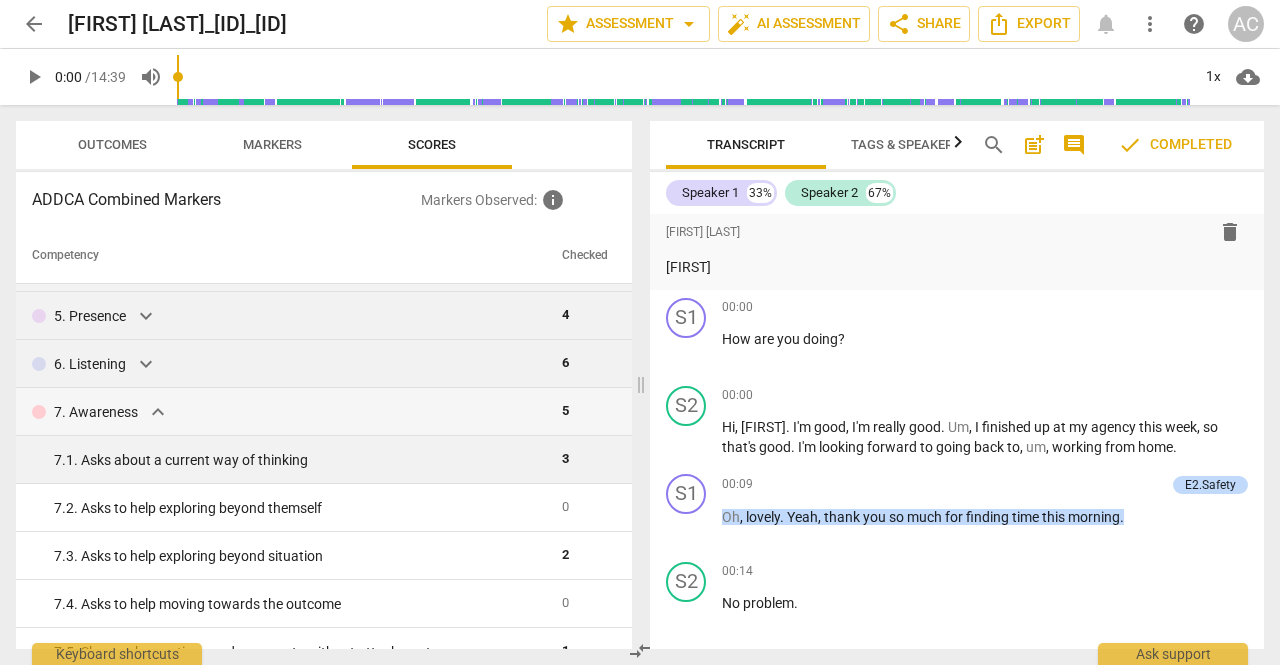 click on "7. 1. Asks about a current way of thinking" at bounding box center [285, 460] 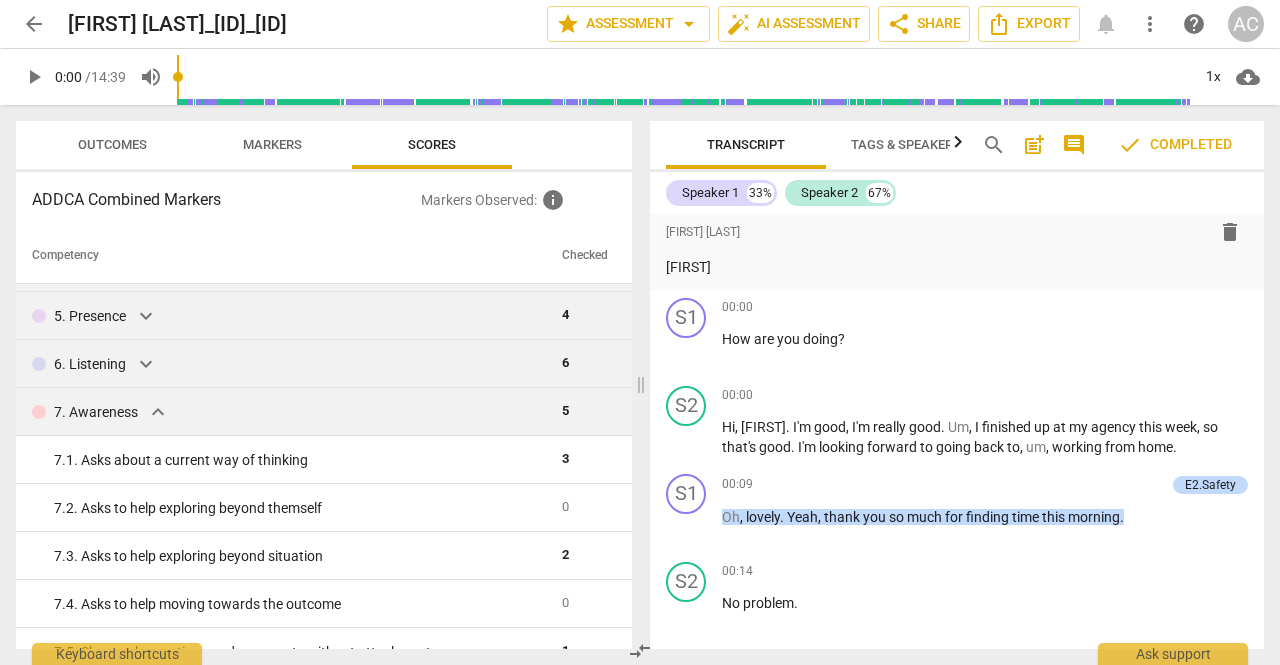 click on "7. Awareness expand_more" at bounding box center (289, 412) 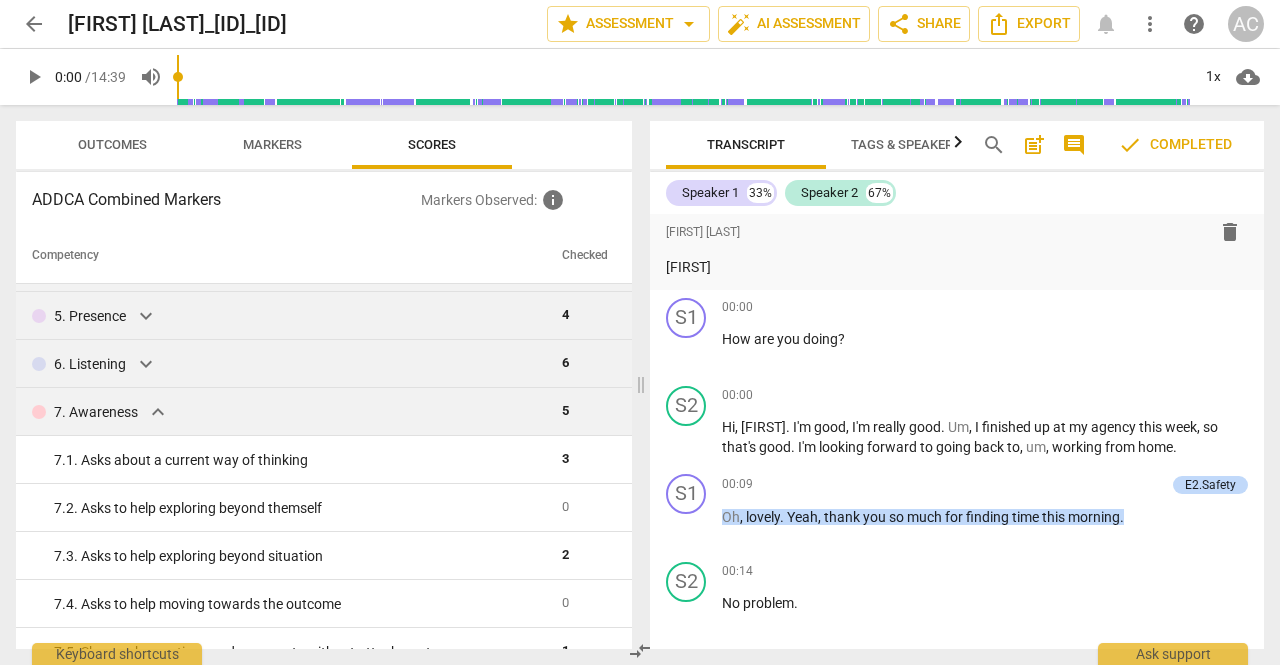 click on "expand_more" at bounding box center (158, 412) 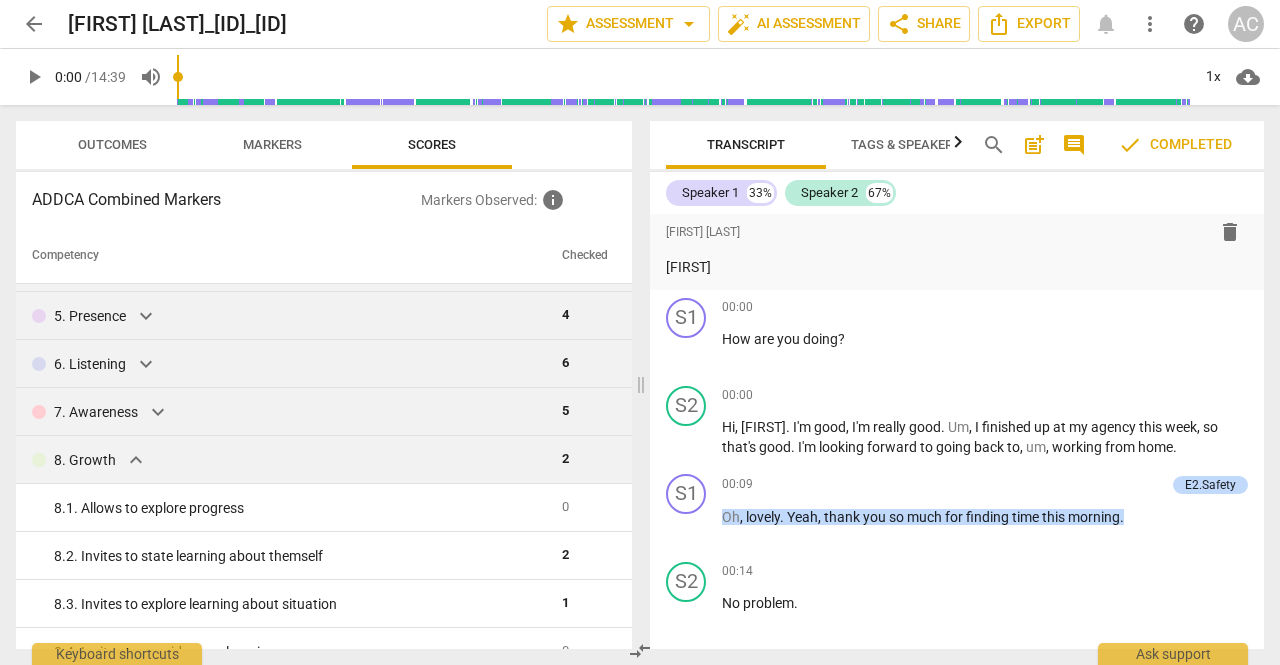 click on "expand_more" at bounding box center [136, 460] 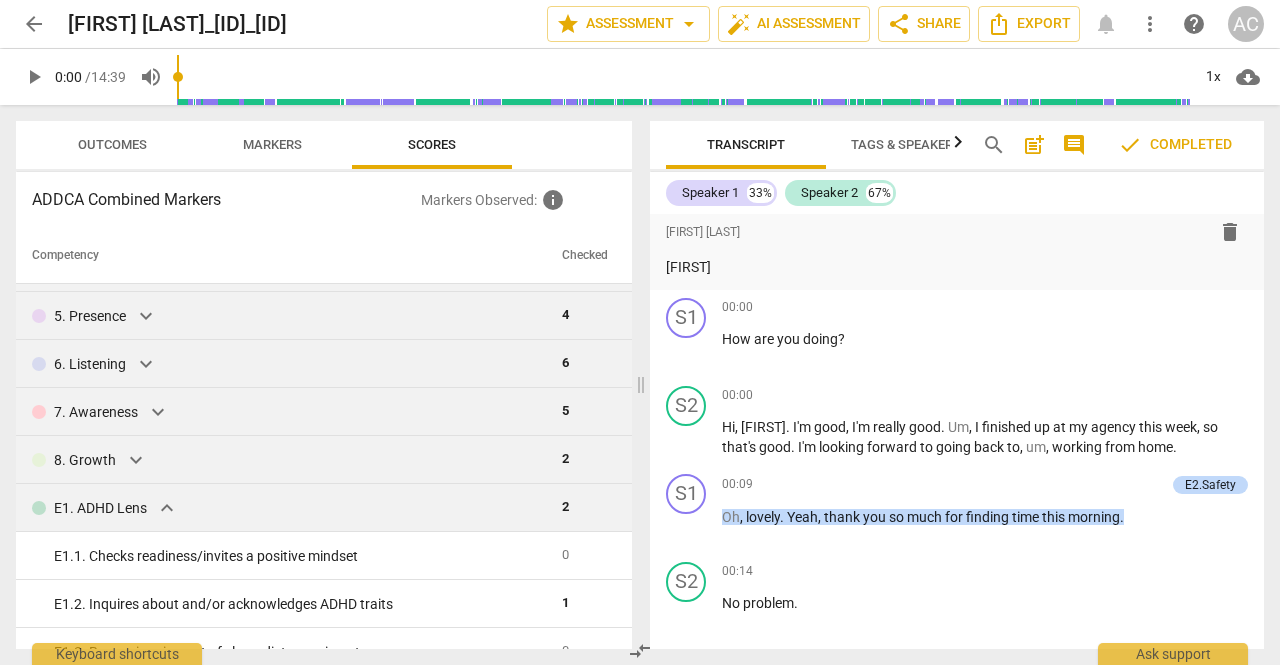 click on "expand_more" at bounding box center [167, 508] 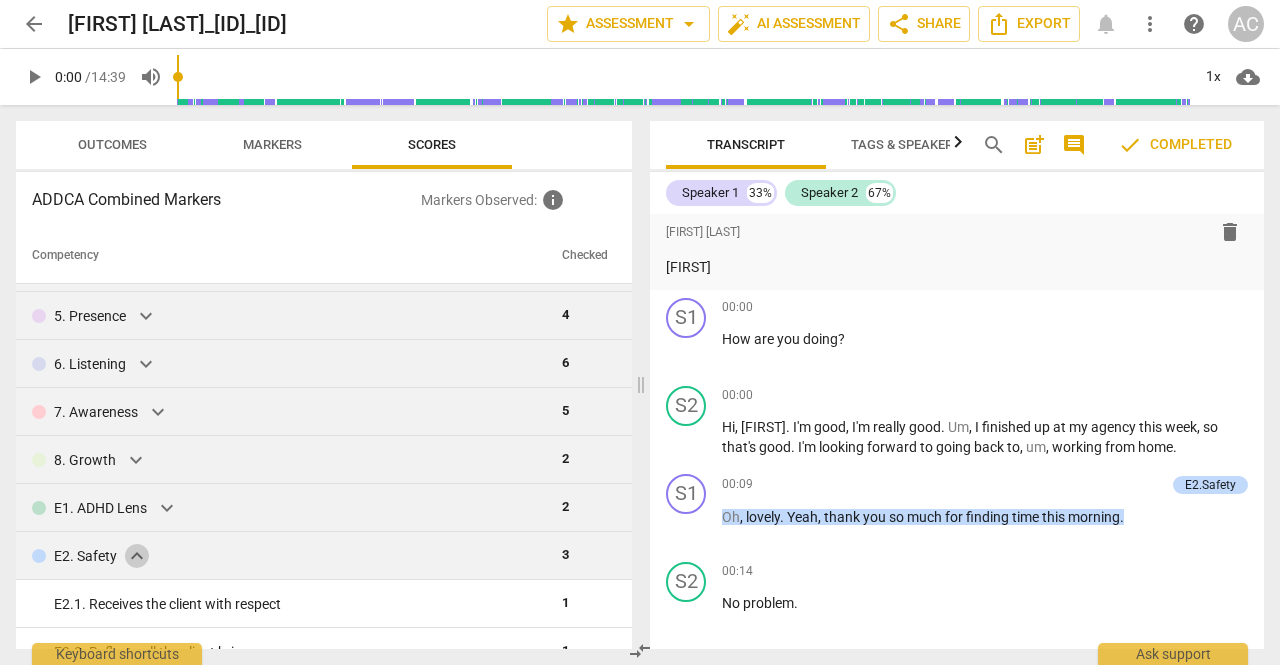 click on "expand_more" at bounding box center [137, 556] 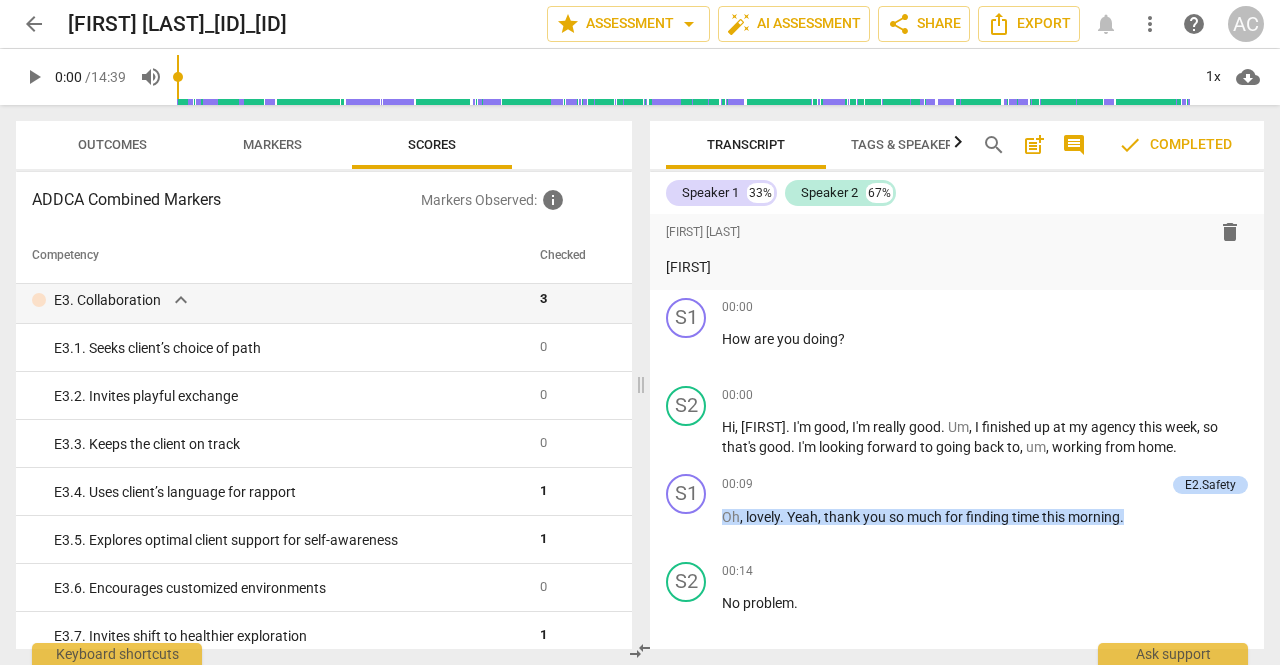 scroll, scrollTop: 490, scrollLeft: 0, axis: vertical 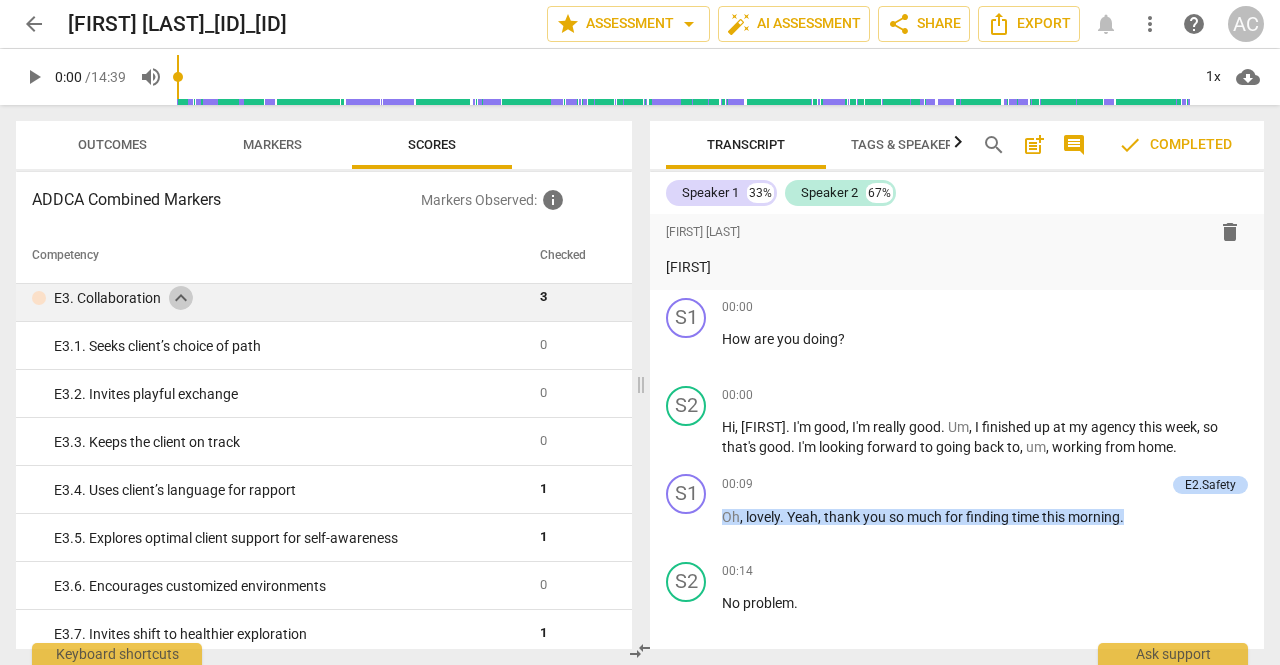 click on "expand_more" at bounding box center (181, 298) 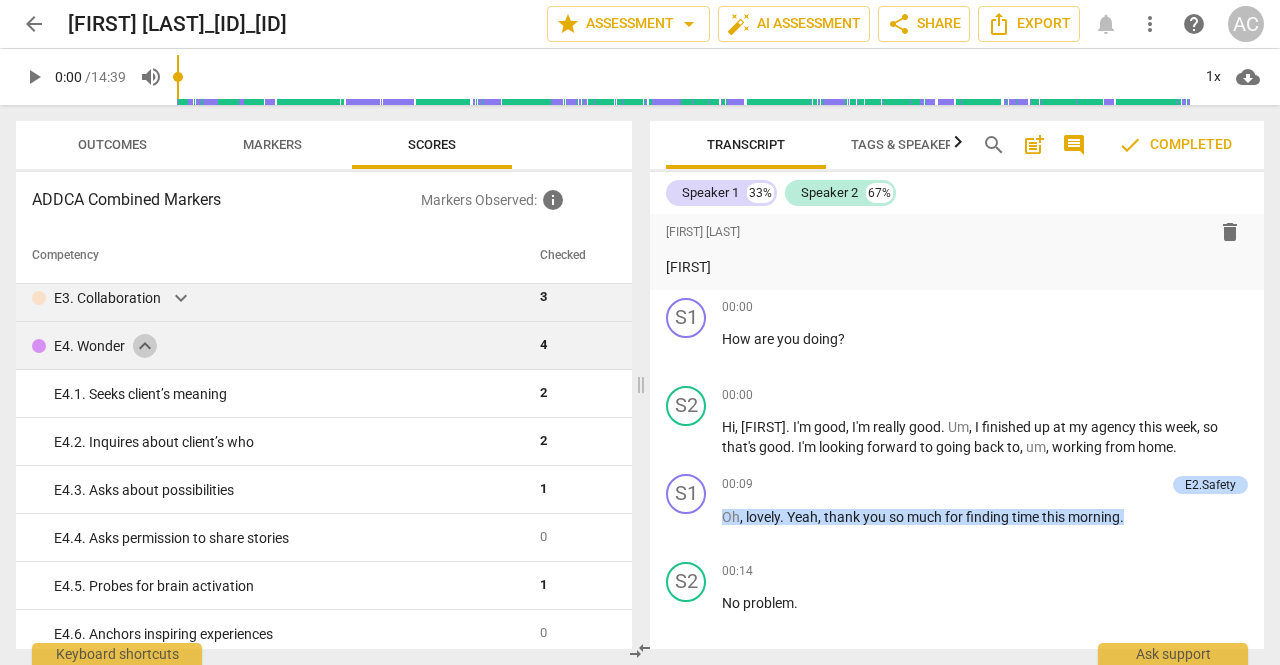 click on "expand_more" at bounding box center [145, 346] 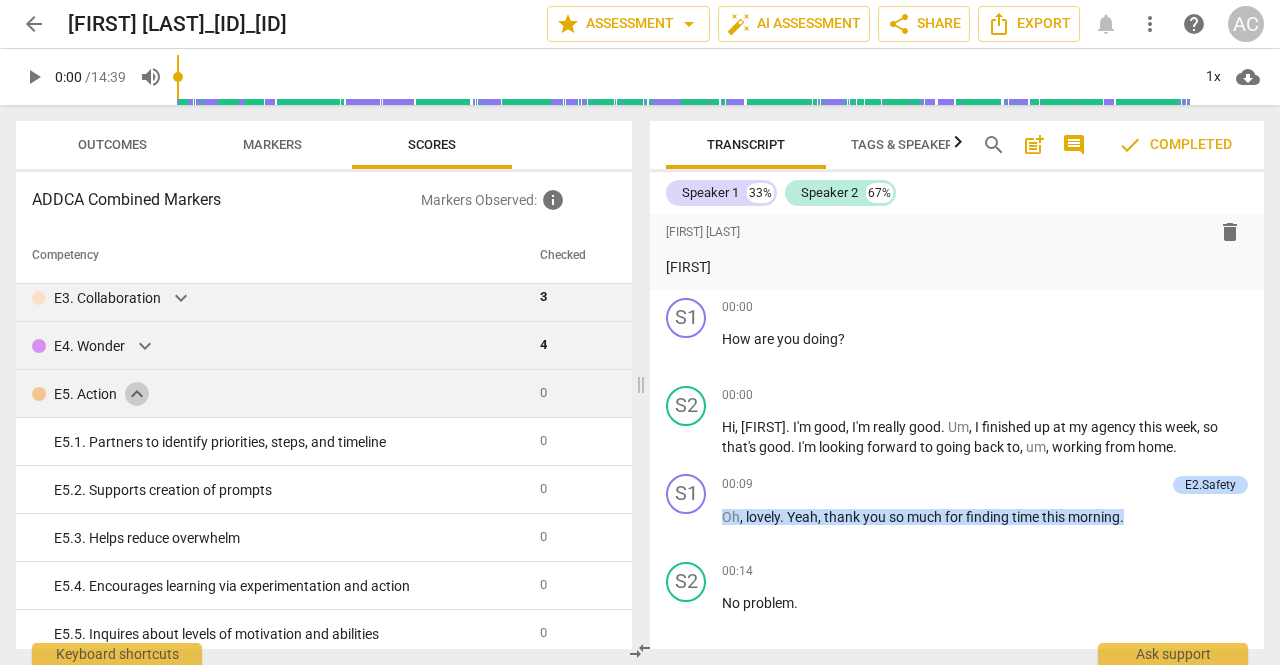 click on "expand_more" at bounding box center [137, 394] 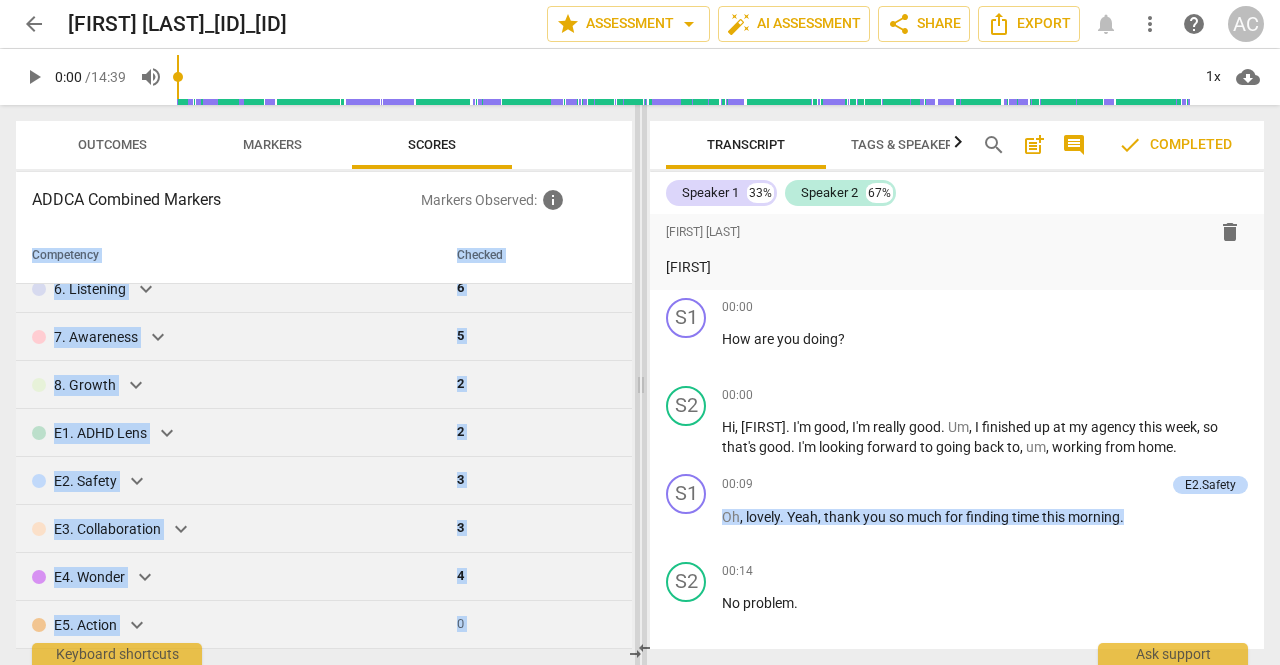 drag, startPoint x: 633, startPoint y: 471, endPoint x: 636, endPoint y: 317, distance: 154.02922 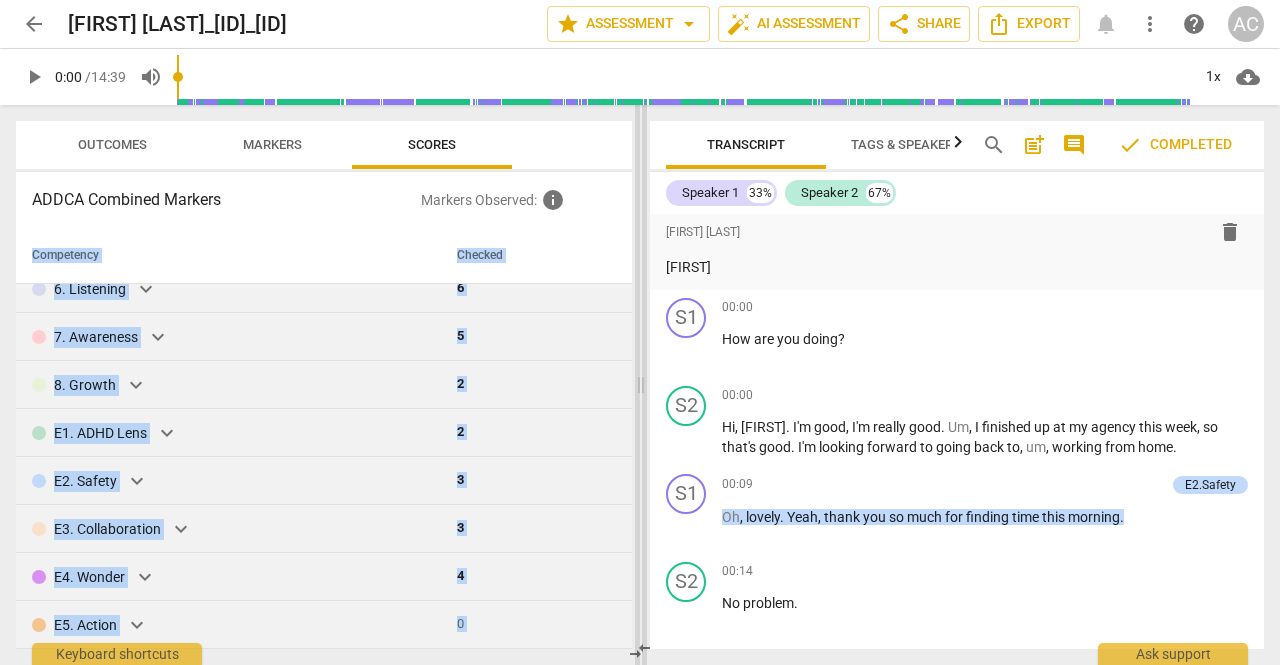 click on "Outcomes Markers Scores ADDCA Combined Markers Markers Observed : info Competency Checked 1. Ethical expand_more 0     2. Mindset expand_more 0     3. Agreement expand_more 4     4. Trust expand_more 3     5. Presence expand_more 4     6. Listening expand_more 6     7. Awareness expand_more 5     8. Growth expand_more 2     E1. ADHD Lens expand_more 2     E2. Safety expand_more 3     E3. Collaboration expand_more 3     E4. Wonder expand_more 4     E5. Action expand_more 0     Transcript Tags & Speakers Analytics   New search post_add comment check Completed Speaker 1 33% Speaker 2 67% format_bold format_list_bulleted Marci  Rubin delete Summary:   Hi Angela,  Thank you for submitting your Basic CSP #1 for review. Please take some time to go through the ICF/PACC time-stamped markers, along with the written notes, to understand how effectively you integrated coaching skills during the session. A summary is also included, highlighting what you "did especially well" and "opportunities for development." Summary: +" at bounding box center (640, 385) 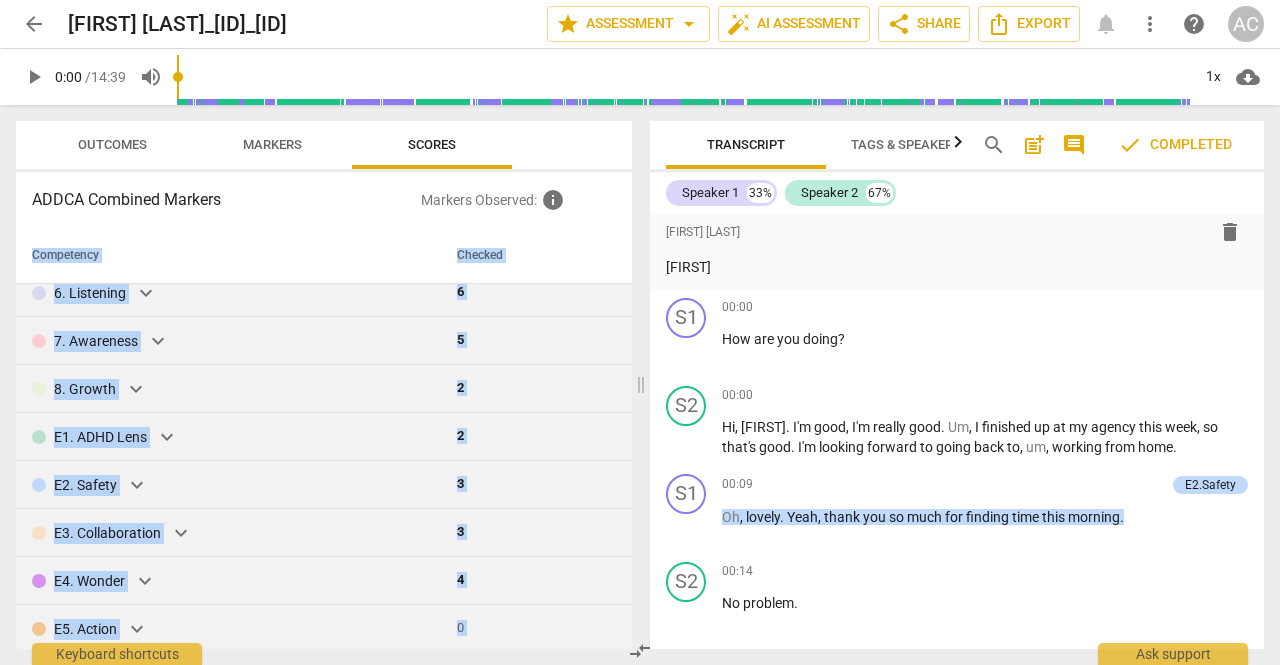 scroll, scrollTop: 259, scrollLeft: 0, axis: vertical 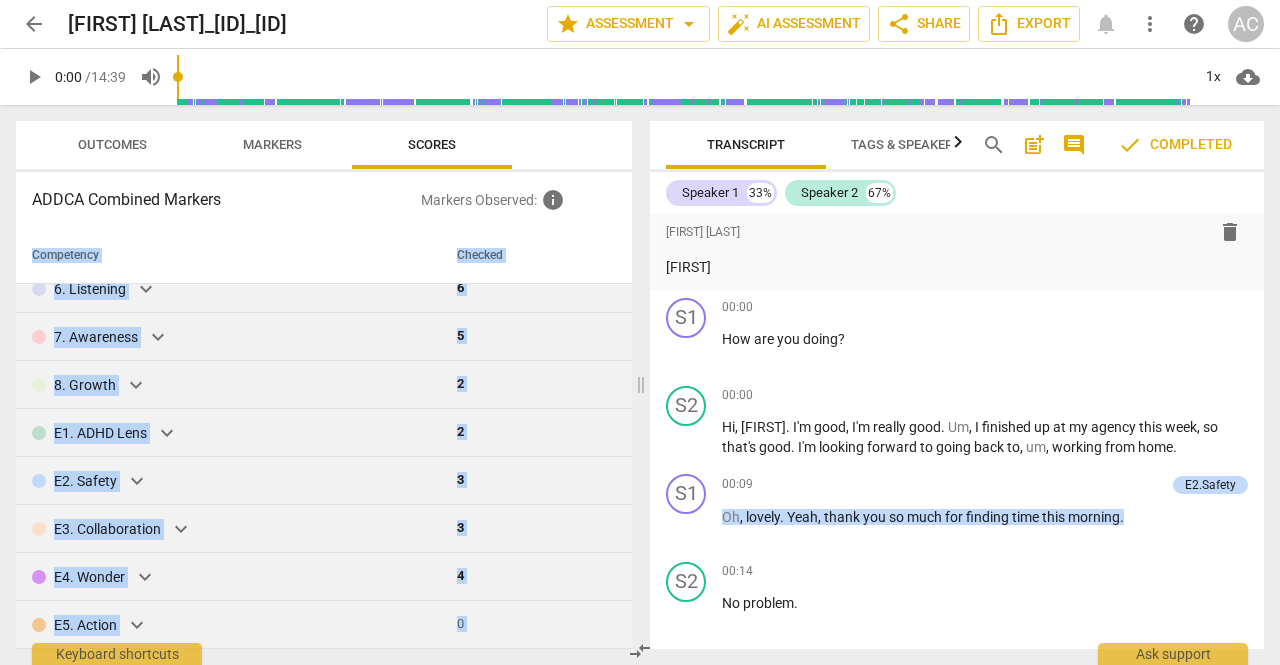 click on "arrow_back" at bounding box center [34, 24] 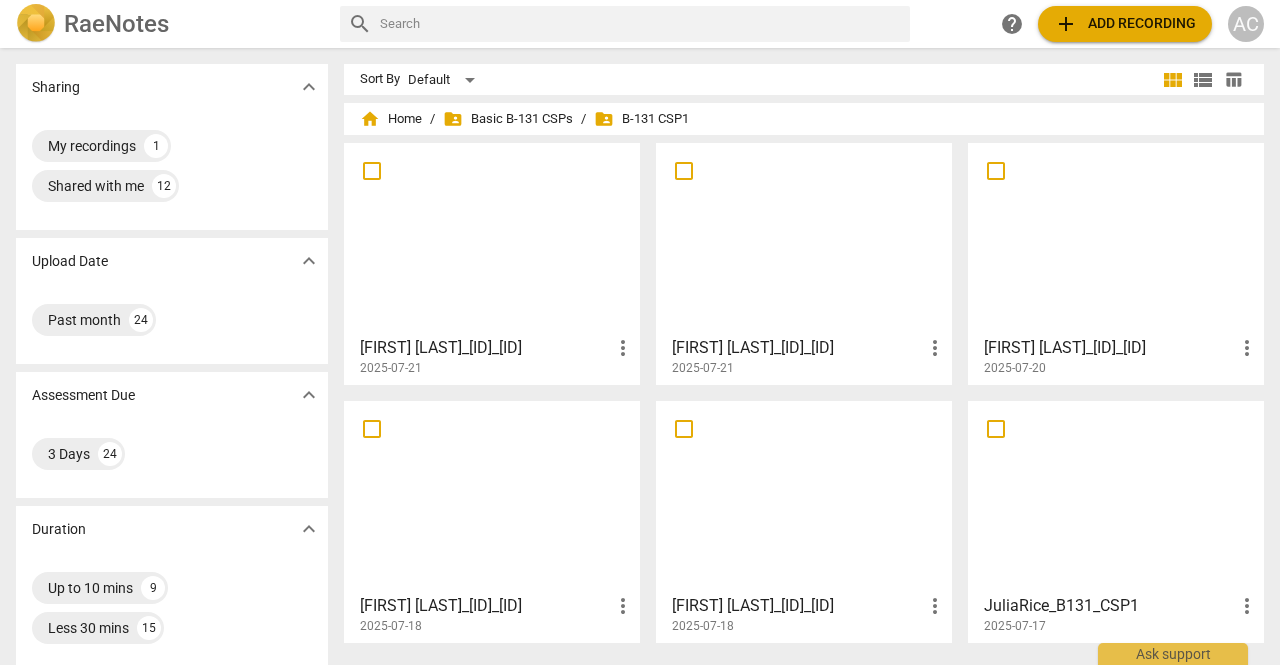click at bounding box center (1116, 496) 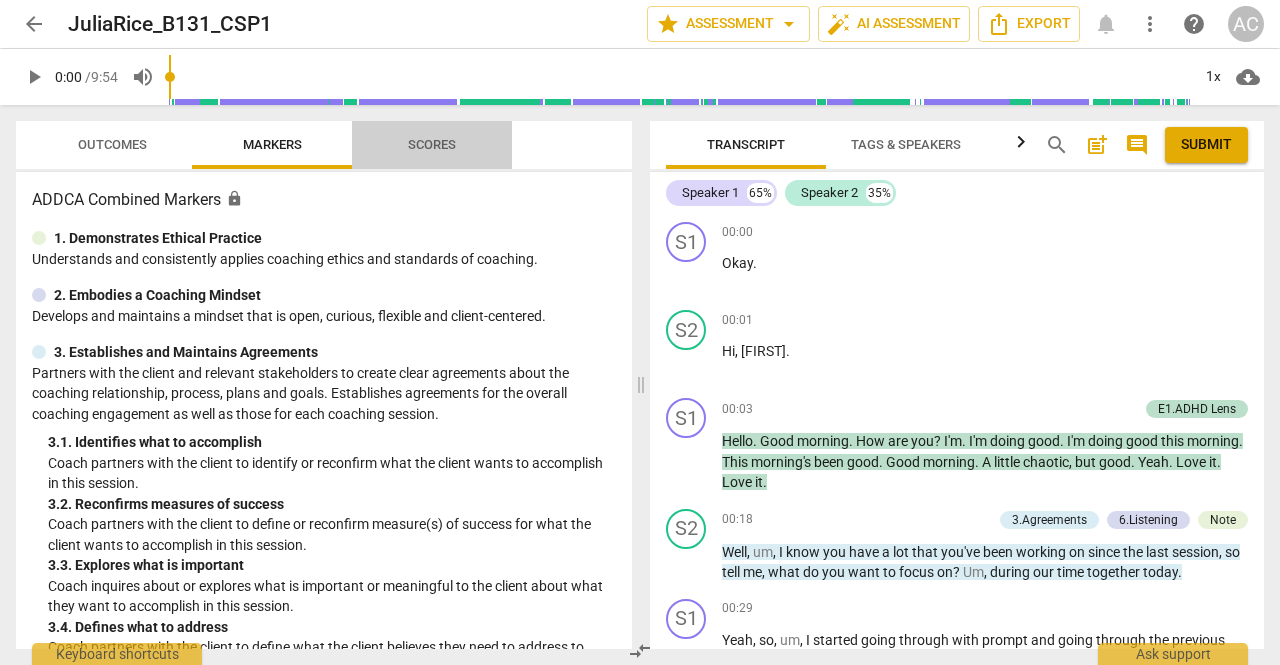 click on "Scores" at bounding box center (432, 144) 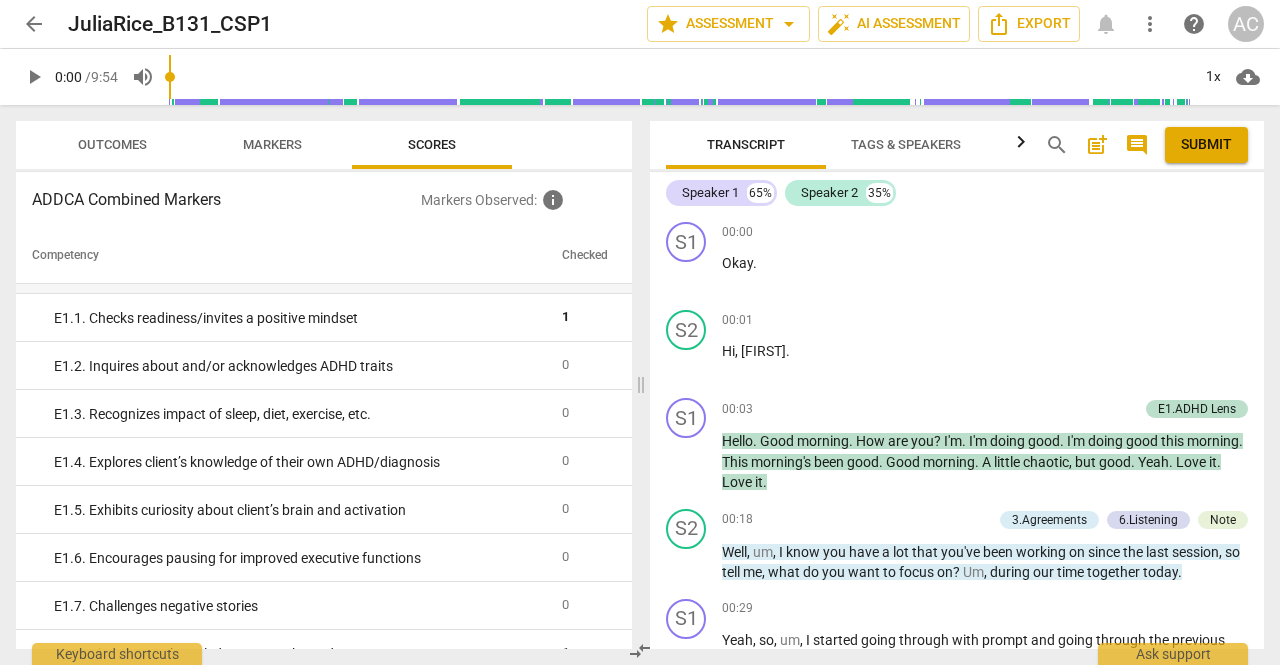 scroll, scrollTop: 2370, scrollLeft: 0, axis: vertical 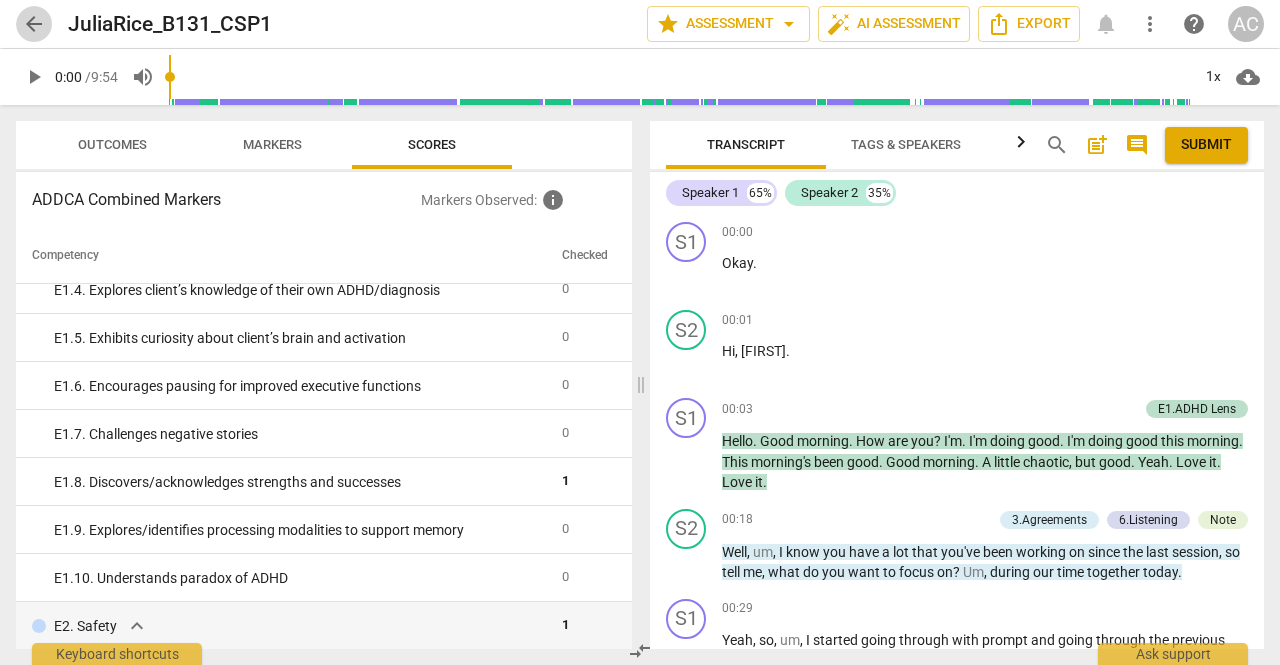 click on "arrow_back" at bounding box center (34, 24) 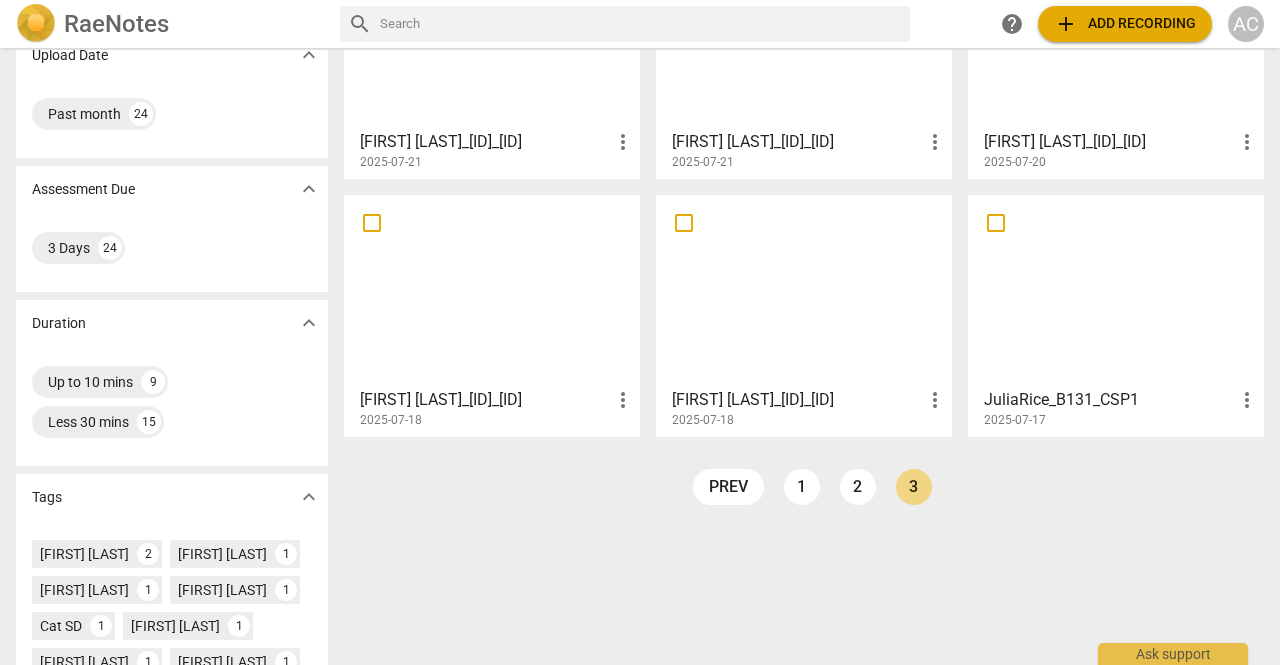 scroll, scrollTop: 310, scrollLeft: 0, axis: vertical 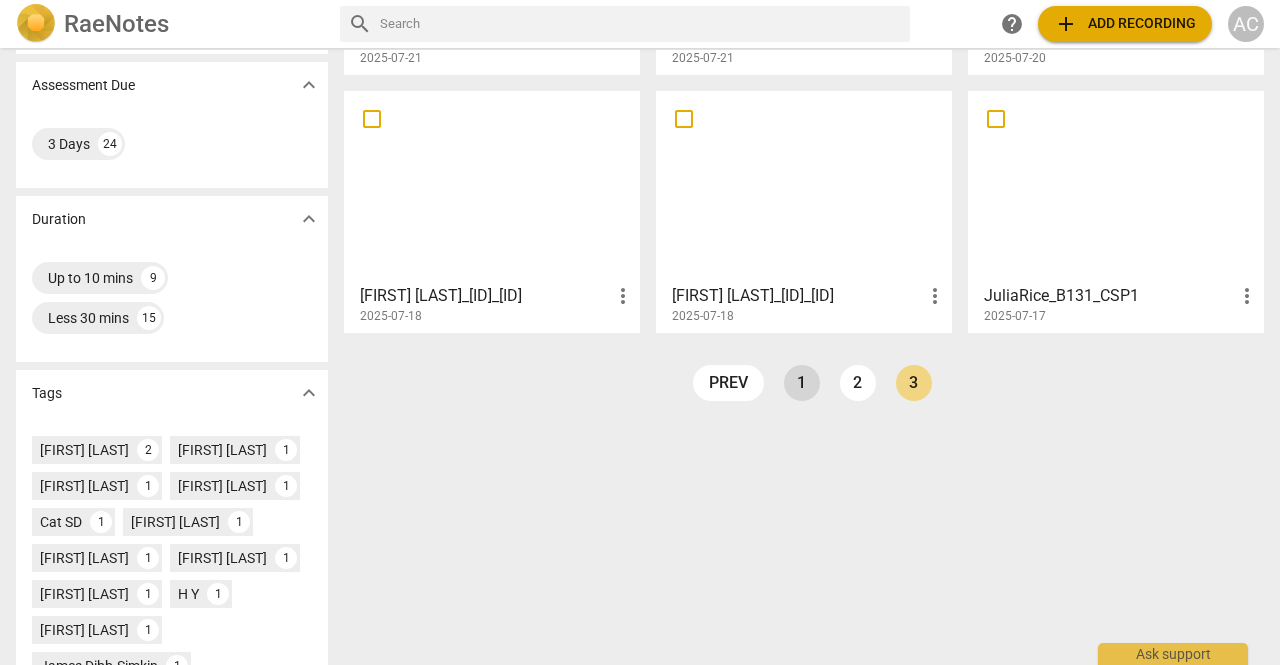 click on "1" at bounding box center [802, 383] 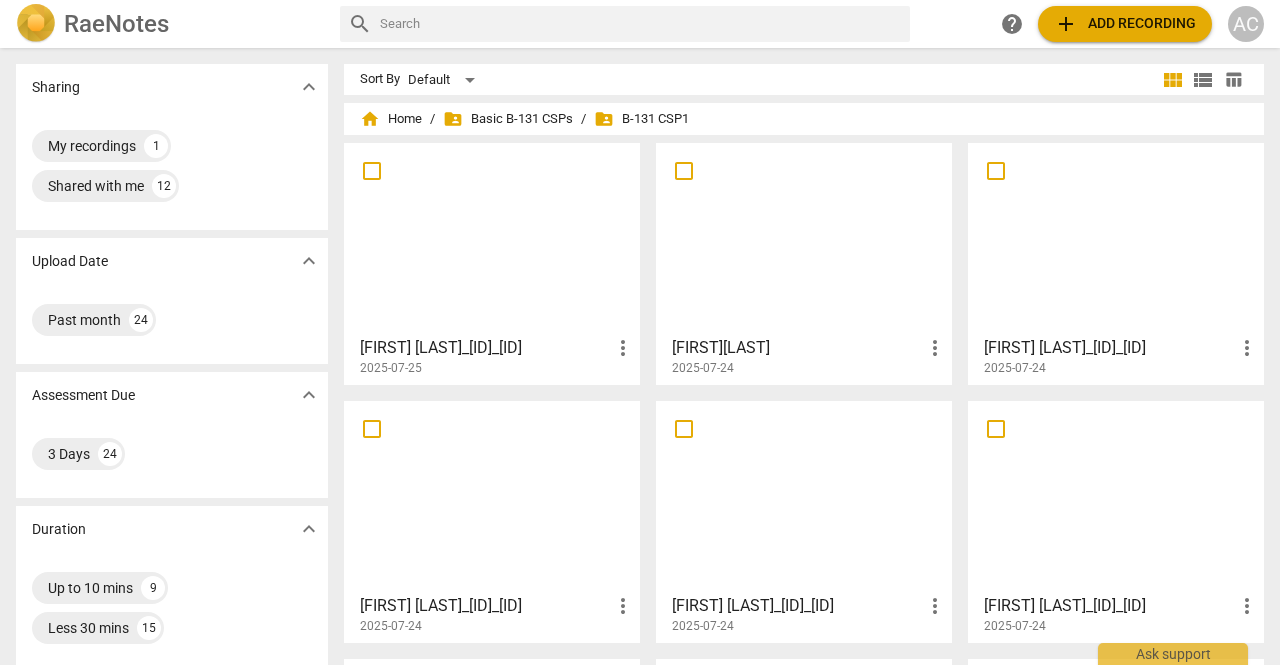 click at bounding box center [1116, 496] 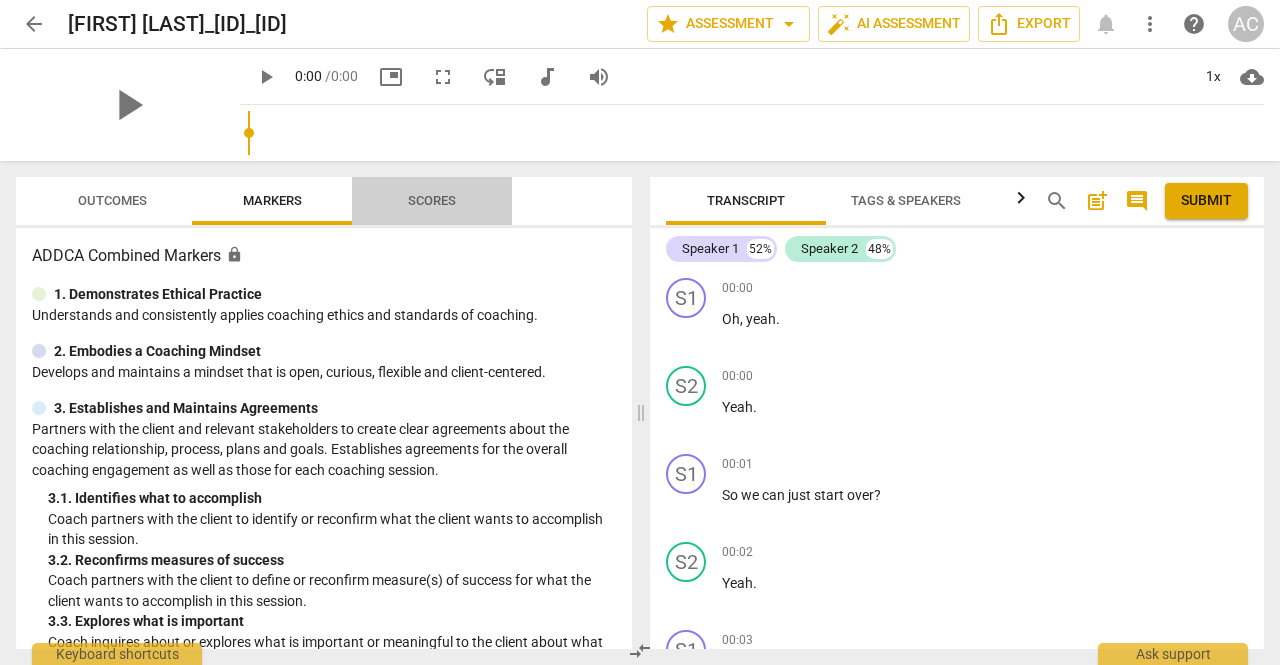 click on "Scores" at bounding box center (432, 200) 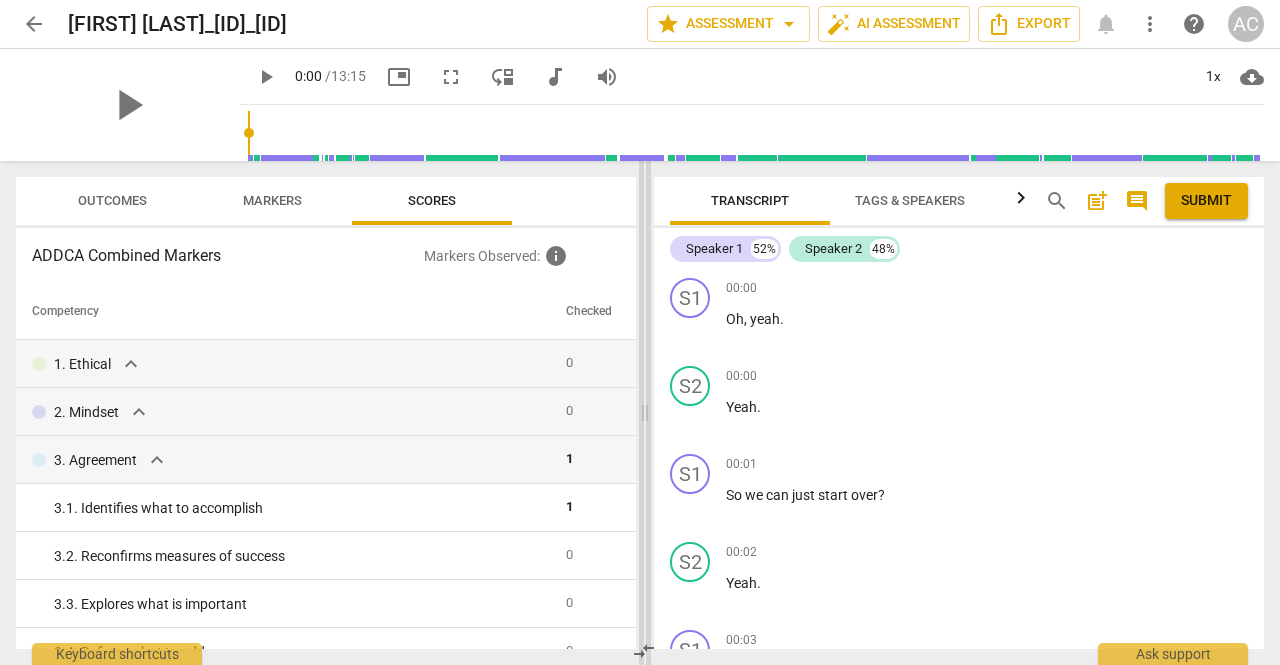 drag, startPoint x: 634, startPoint y: 303, endPoint x: 638, endPoint y: 350, distance: 47.169907 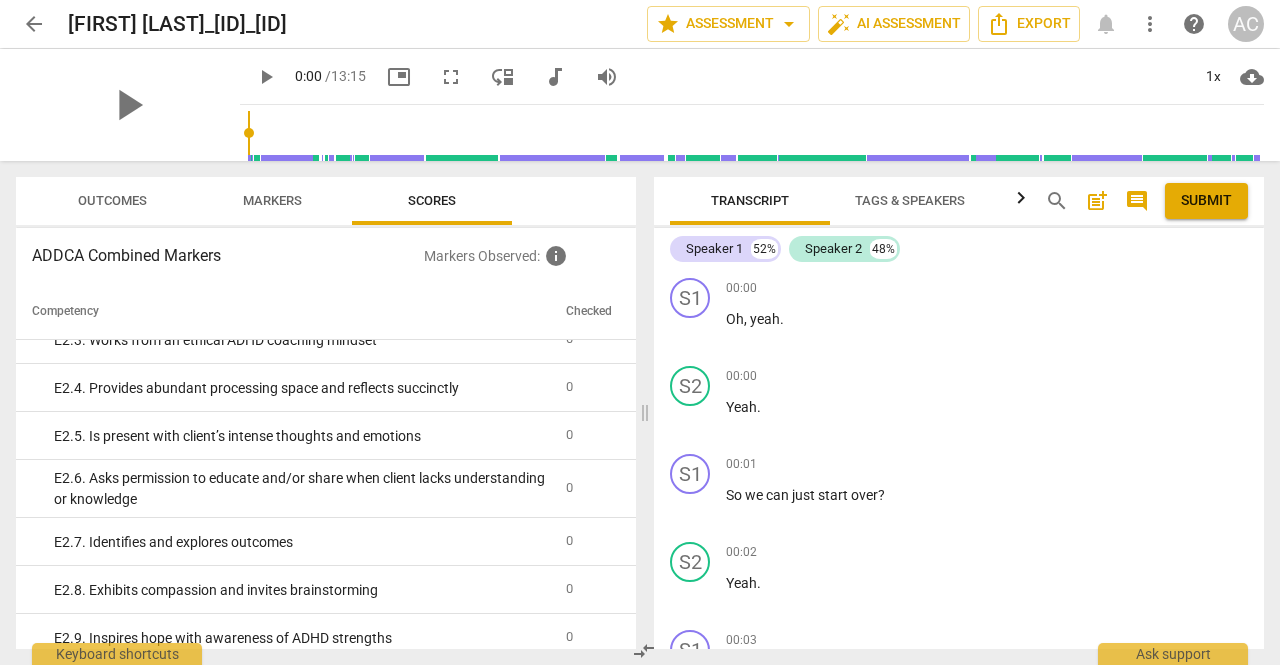 scroll, scrollTop: 2865, scrollLeft: 0, axis: vertical 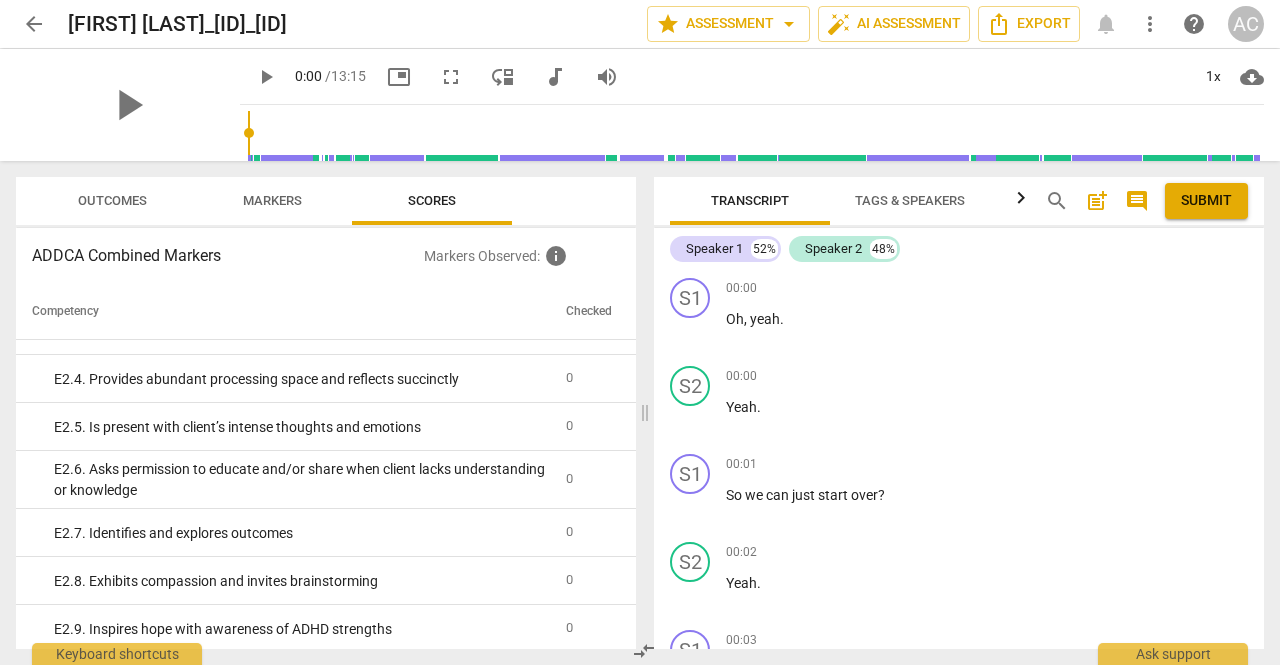 click on "arrow_back" at bounding box center [34, 24] 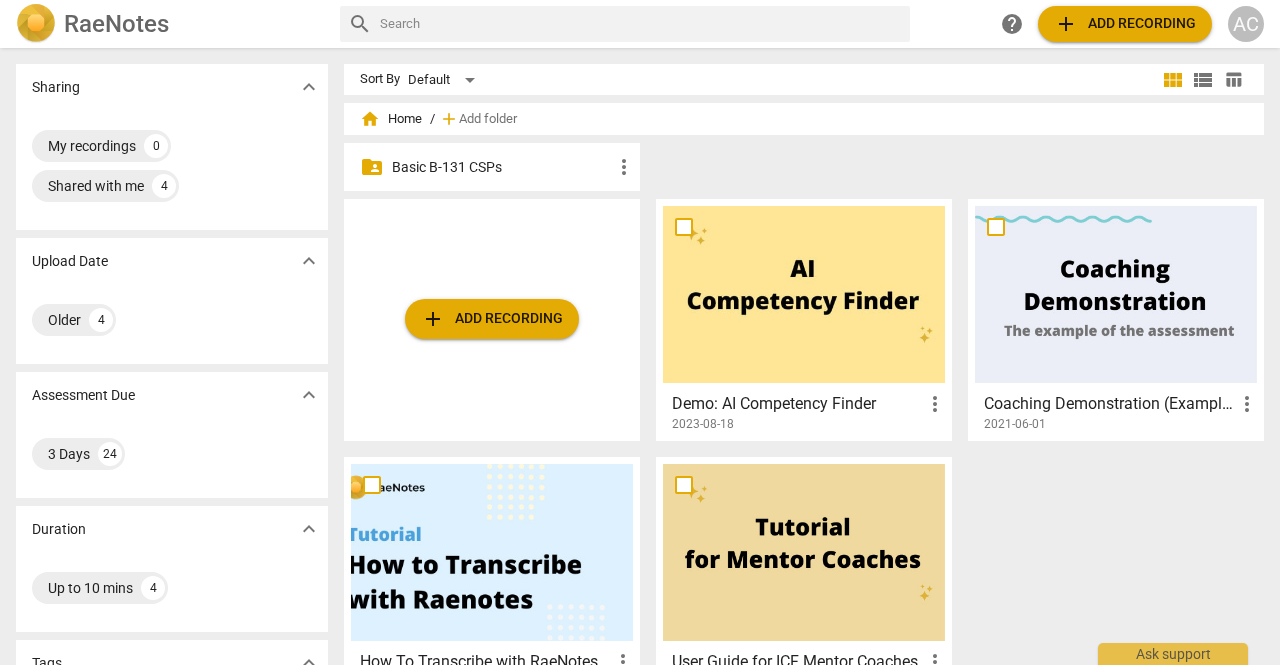 scroll, scrollTop: 0, scrollLeft: 0, axis: both 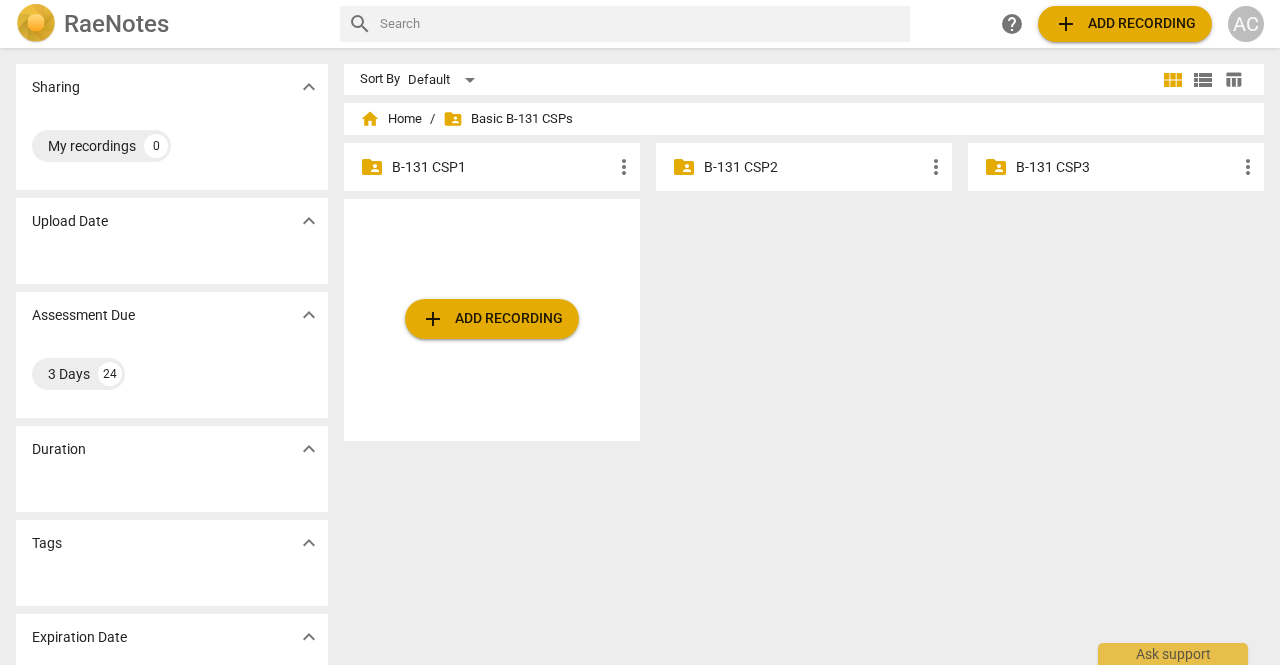 click on "B-131 CSP1" at bounding box center (502, 167) 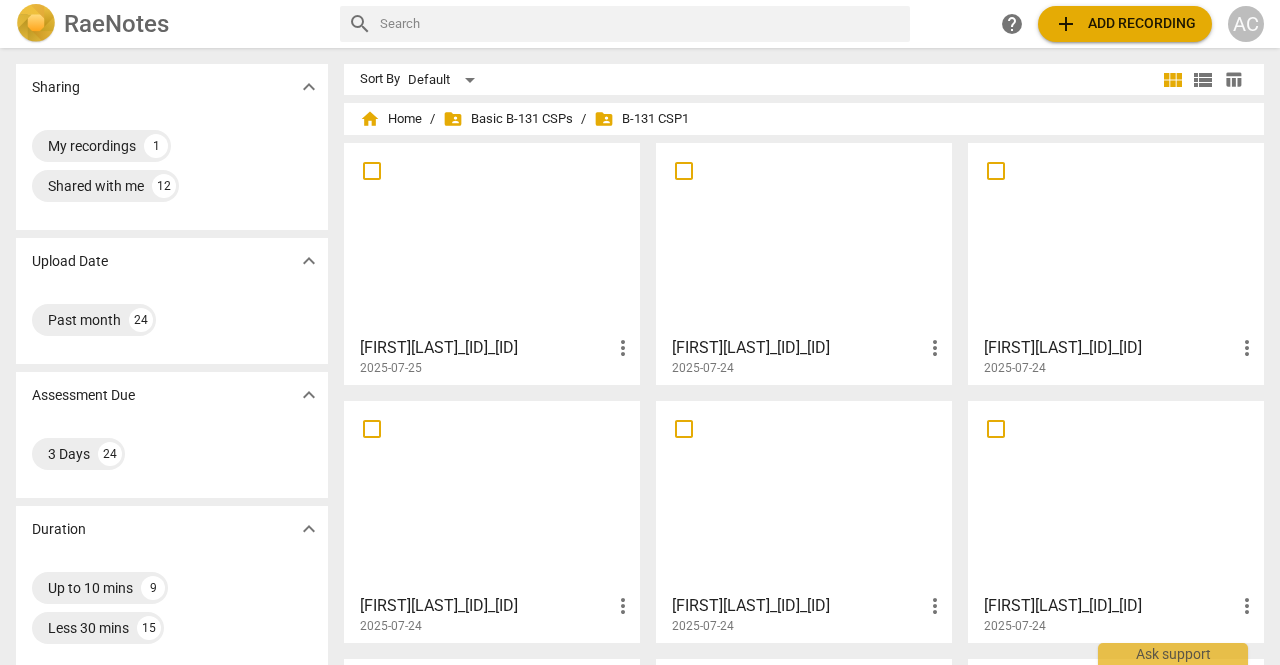 click at bounding box center [1116, 238] 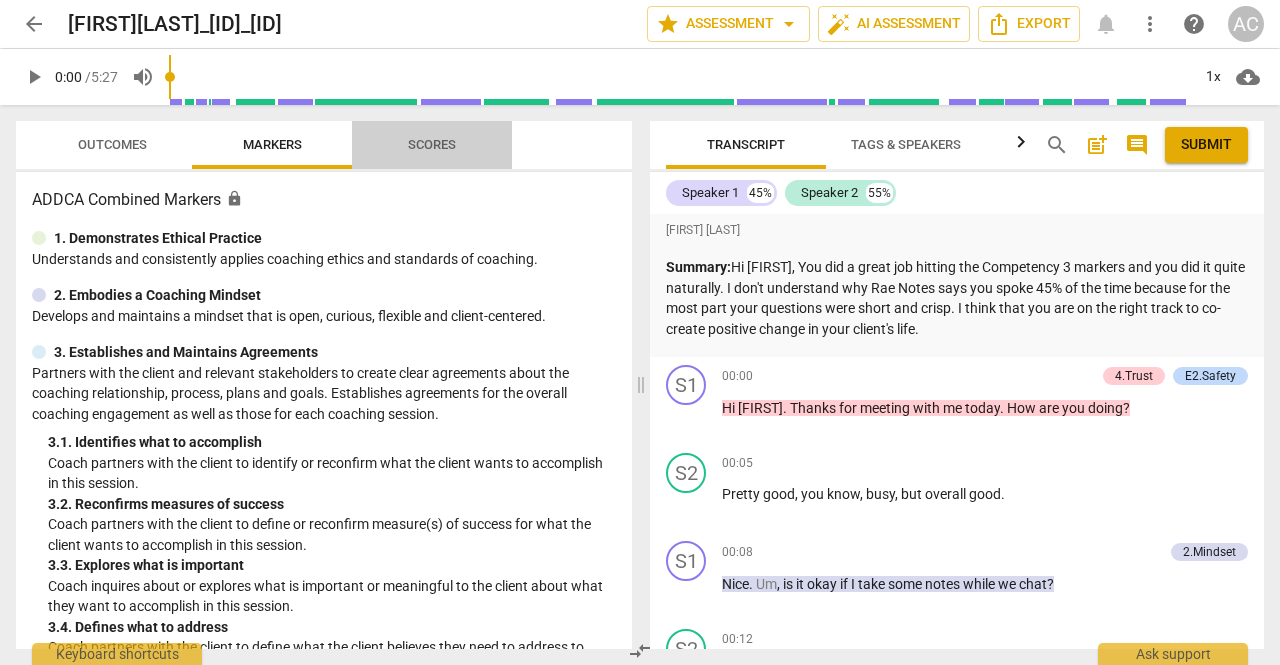 click on "Scores" at bounding box center (432, 144) 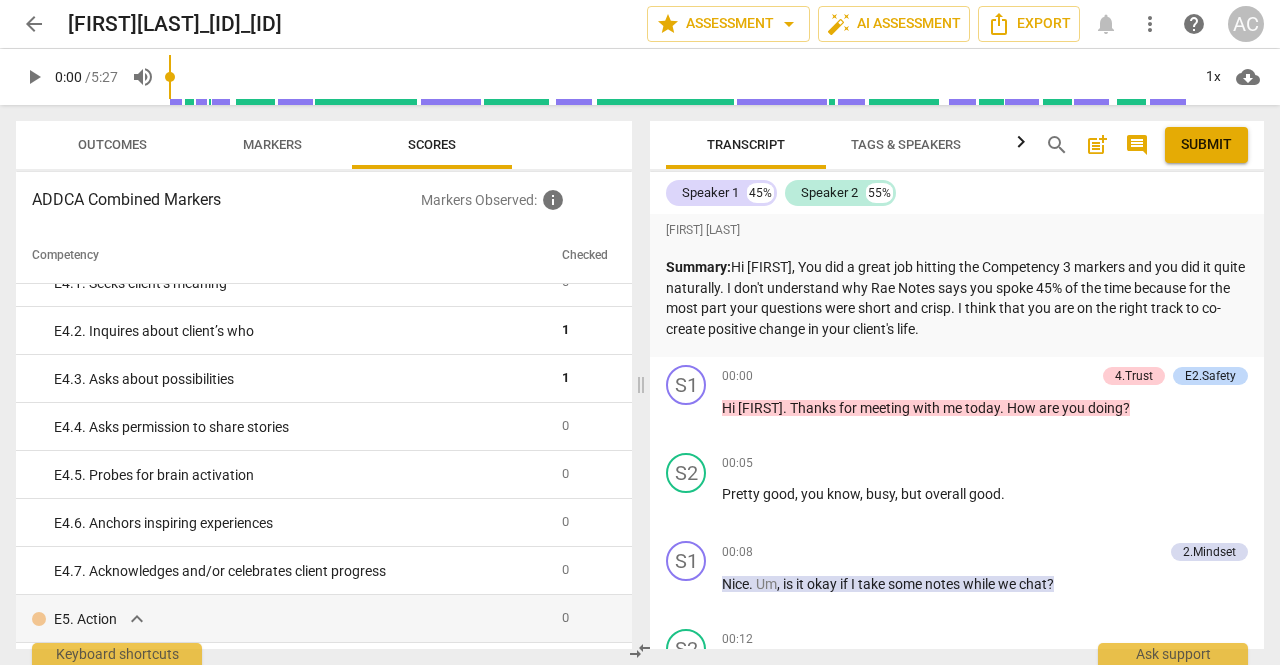 scroll, scrollTop: 0, scrollLeft: 0, axis: both 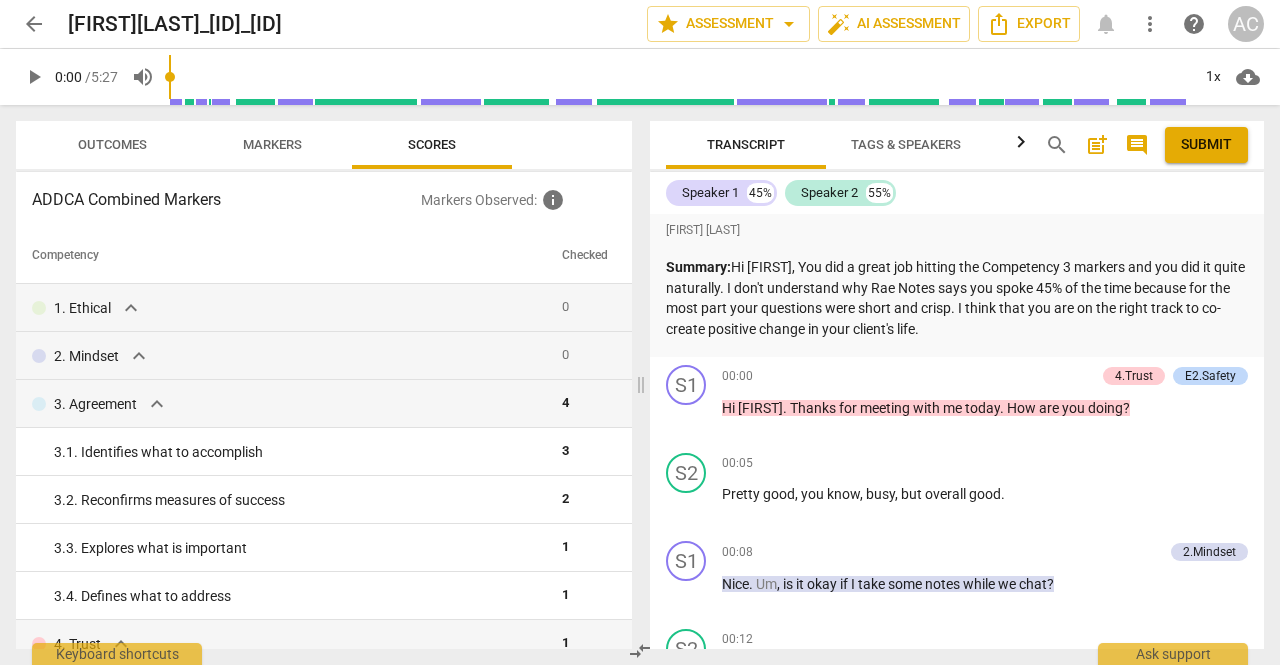 click on "arrow_back" at bounding box center (34, 24) 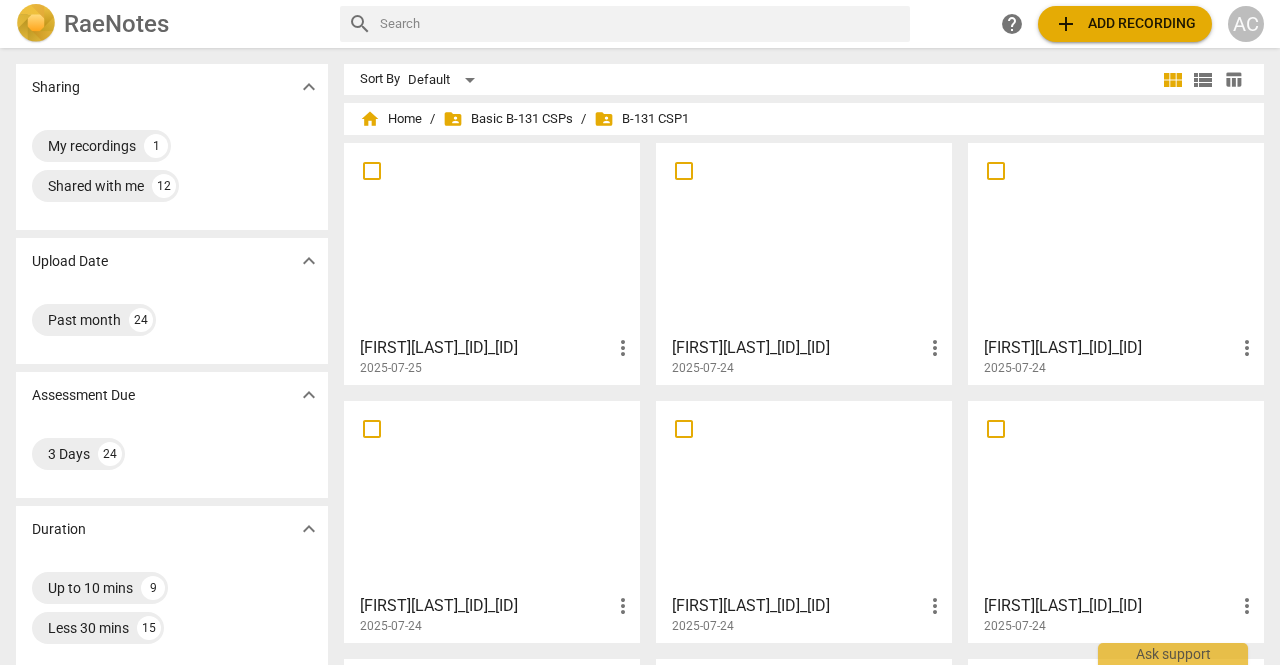 click at bounding box center (804, 496) 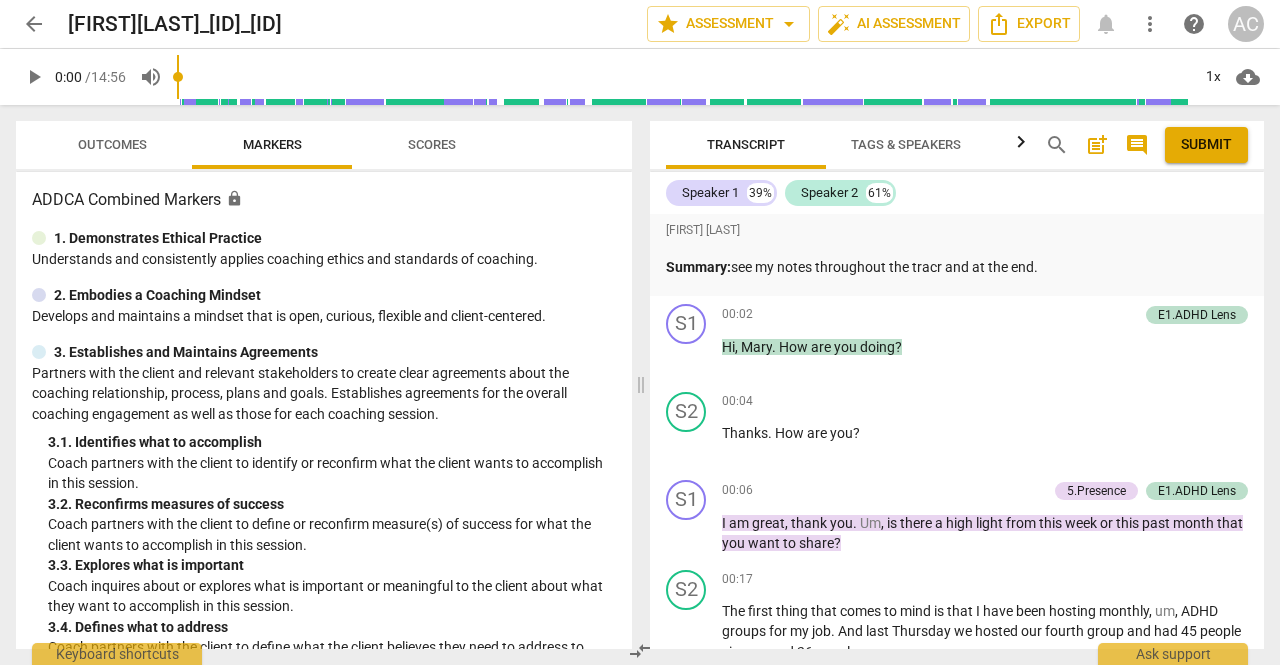 click on "Scores" at bounding box center (432, 144) 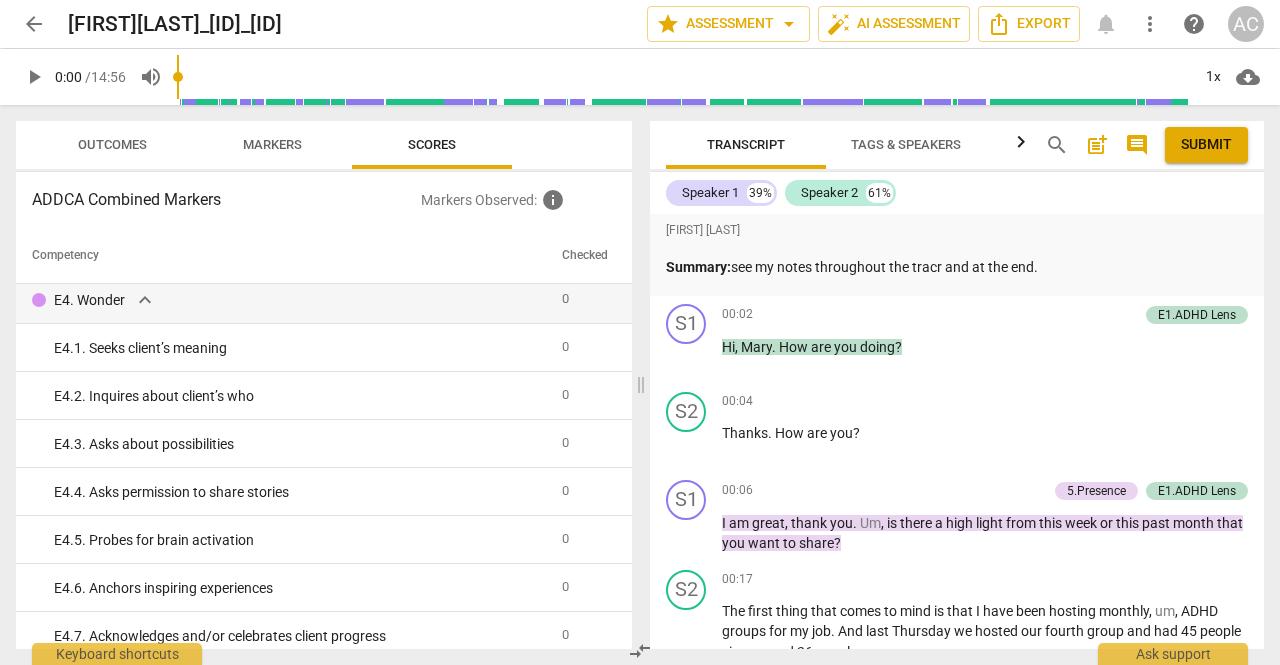 scroll, scrollTop: 0, scrollLeft: 0, axis: both 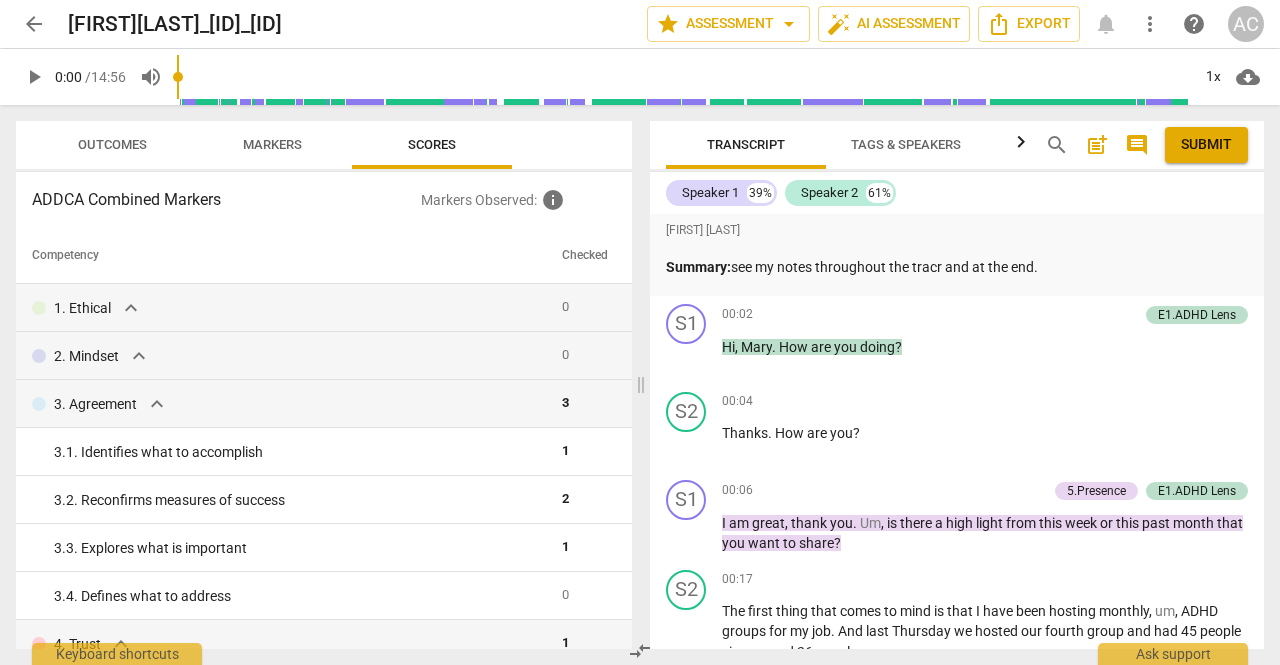 click on "arrow_back" at bounding box center (34, 24) 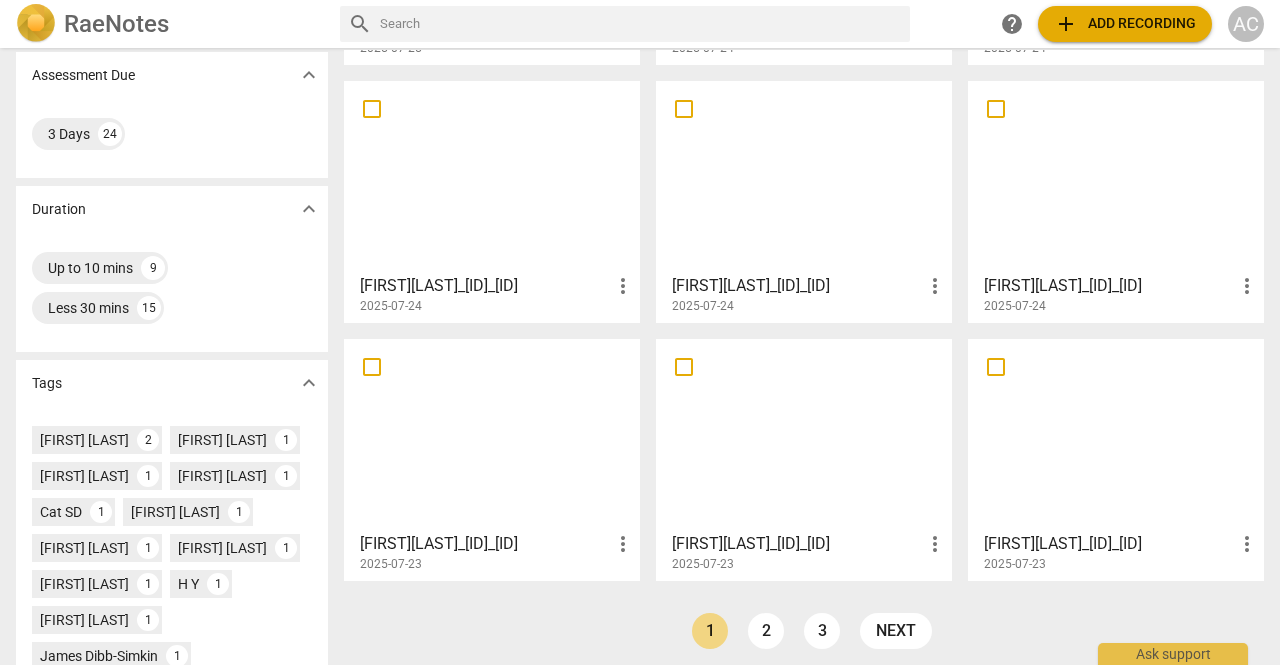 scroll, scrollTop: 333, scrollLeft: 0, axis: vertical 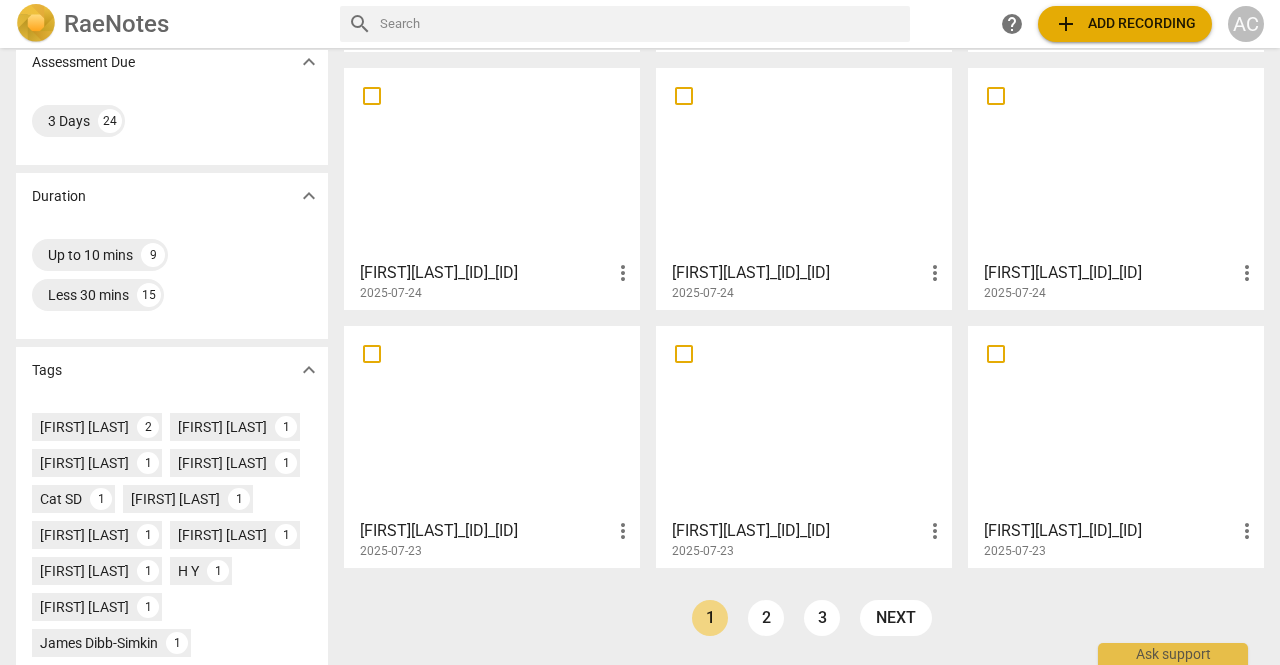 click at bounding box center [804, 421] 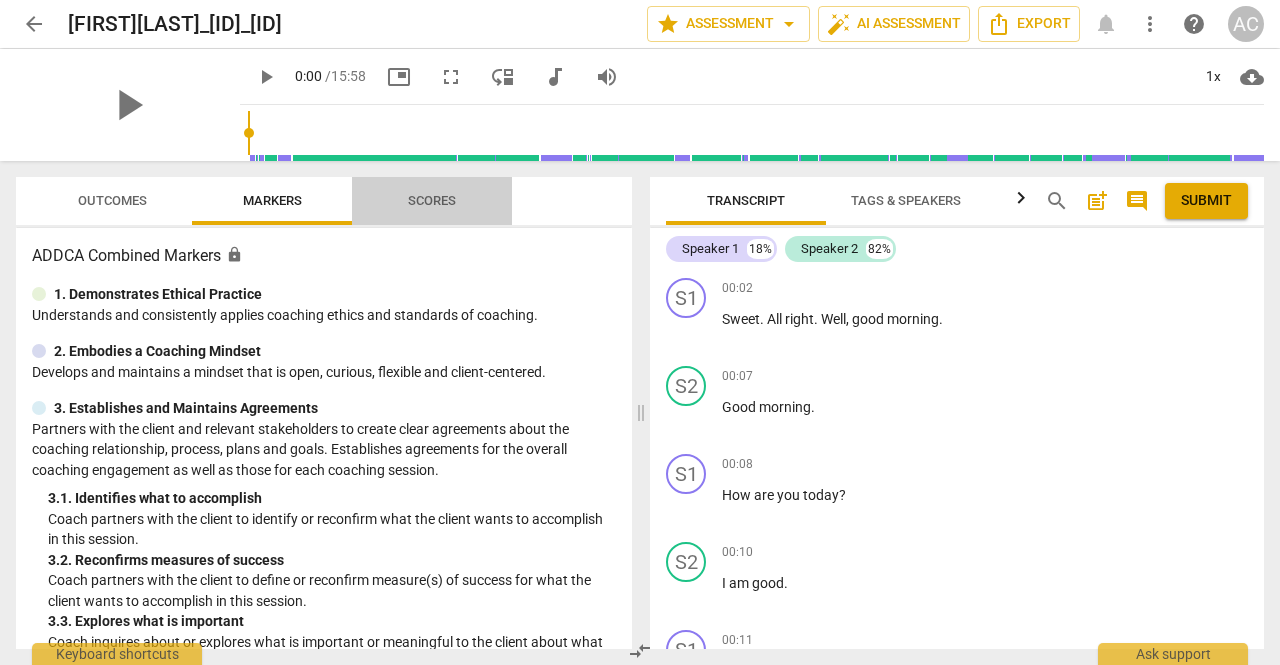 click on "Scores" at bounding box center (432, 200) 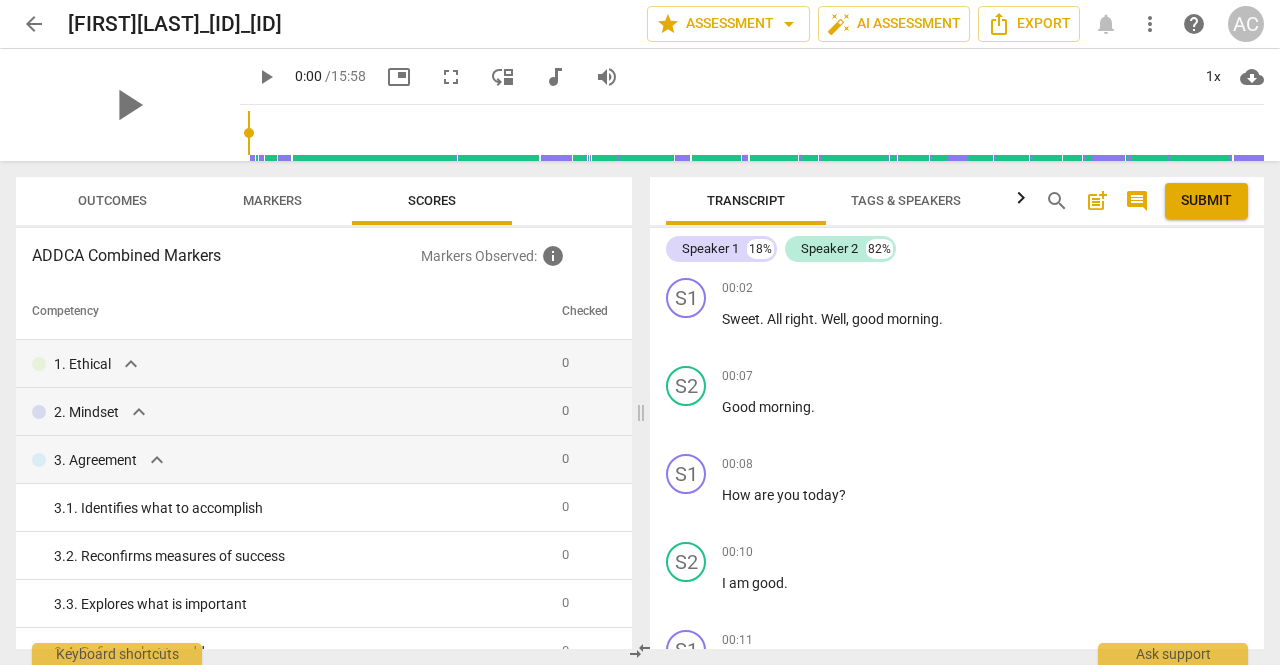 drag, startPoint x: 633, startPoint y: 301, endPoint x: 632, endPoint y: 331, distance: 30.016663 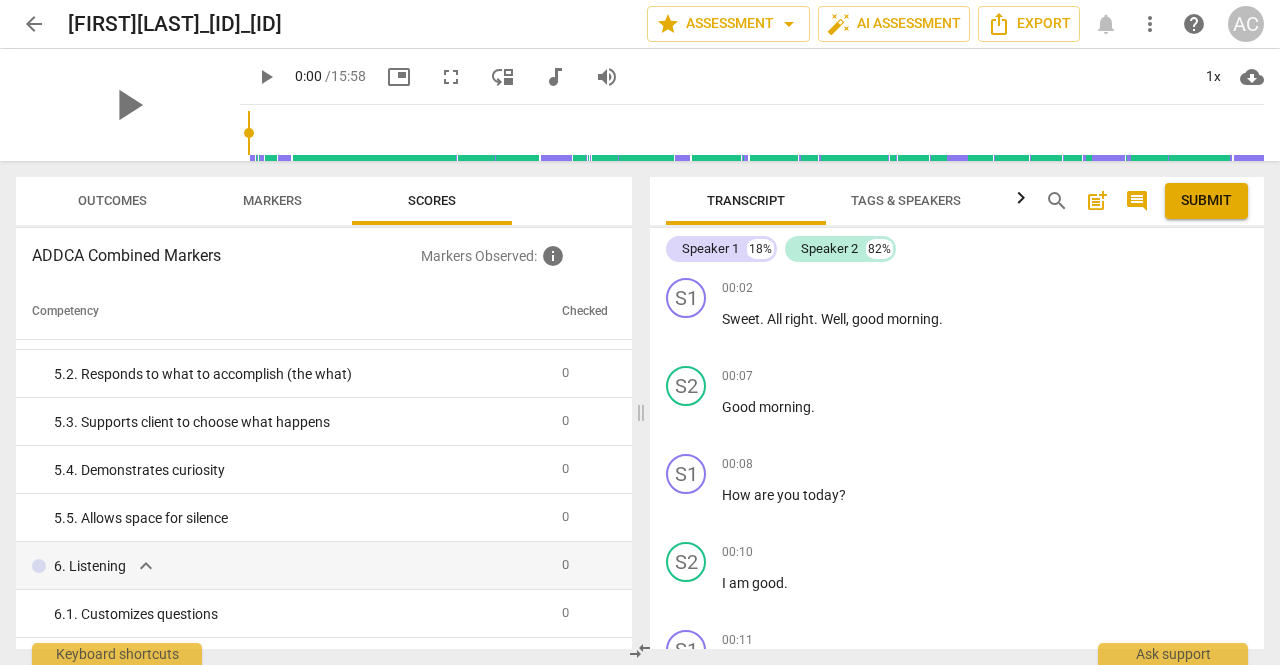 scroll, scrollTop: 679, scrollLeft: 0, axis: vertical 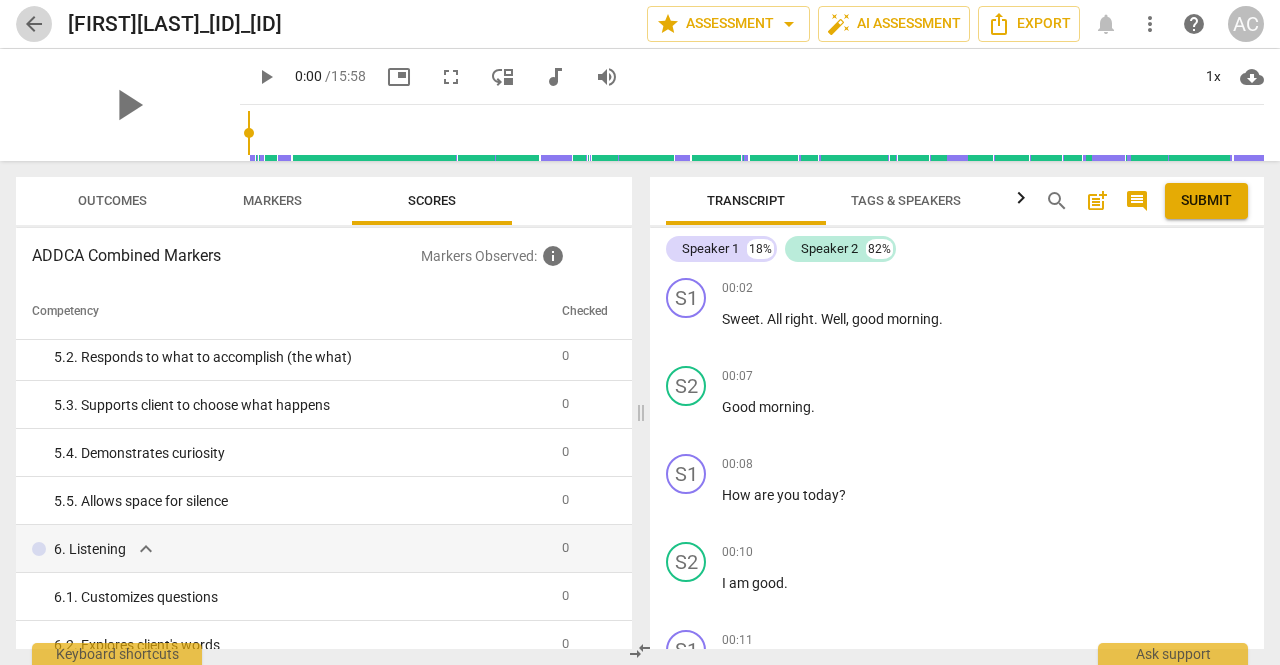 click on "arrow_back" at bounding box center [34, 24] 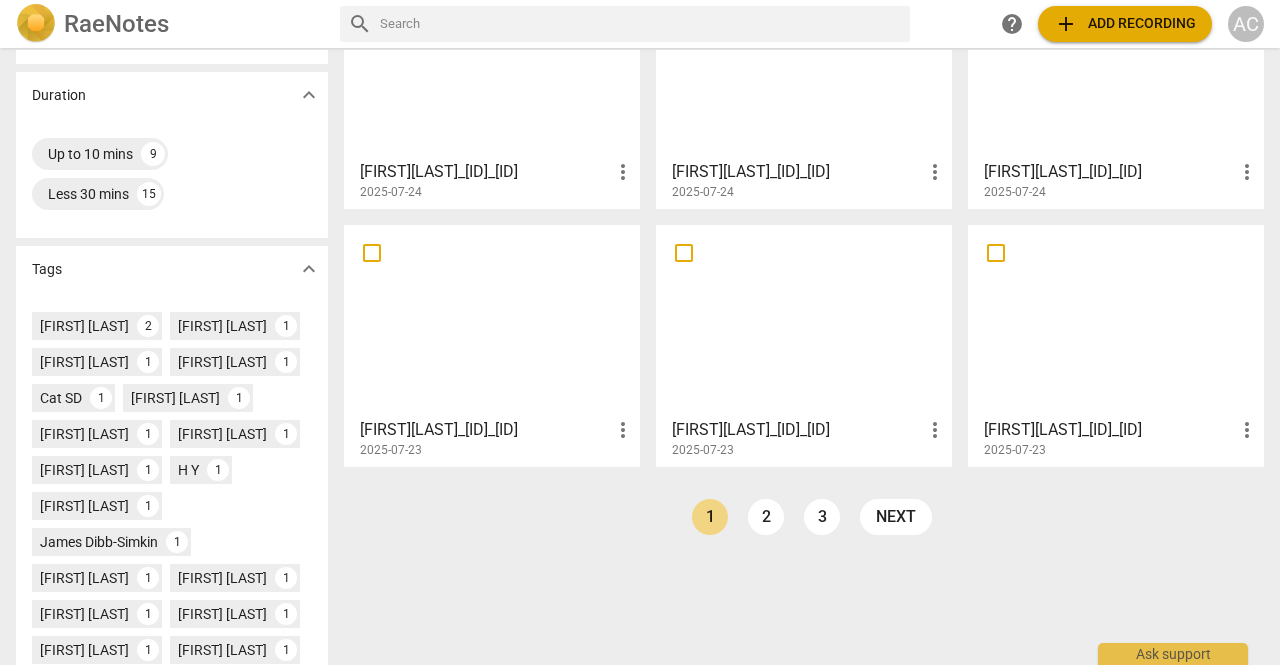 scroll, scrollTop: 445, scrollLeft: 0, axis: vertical 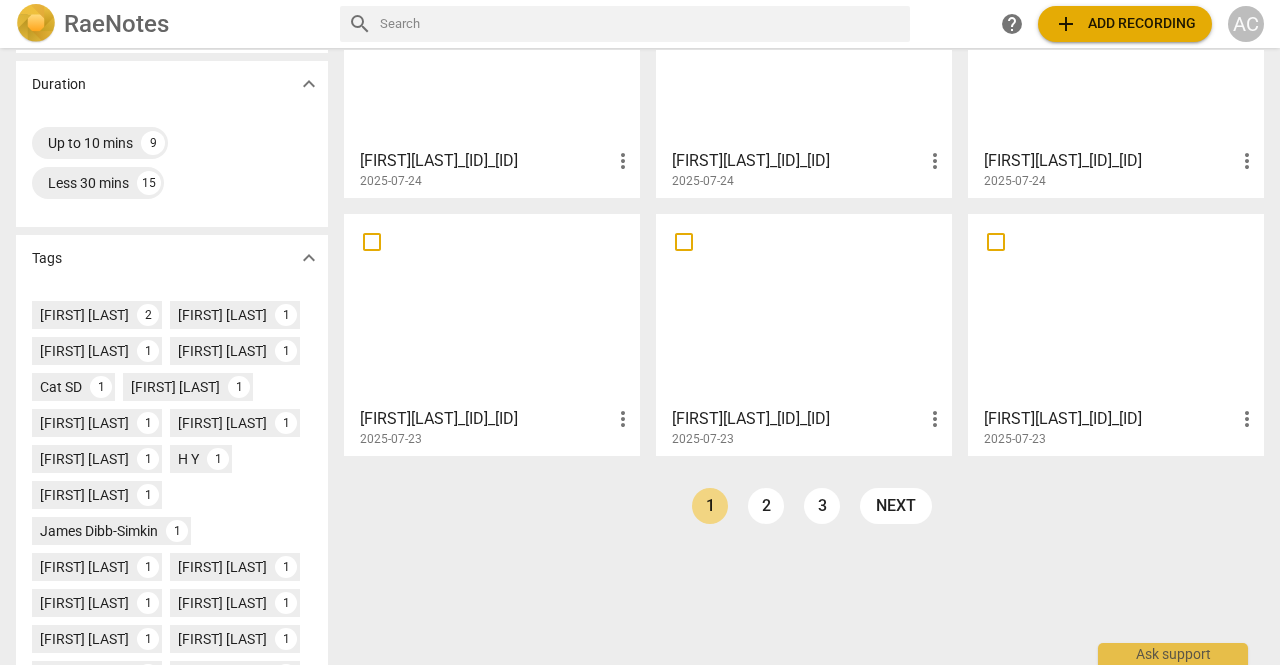 click at bounding box center (1116, 309) 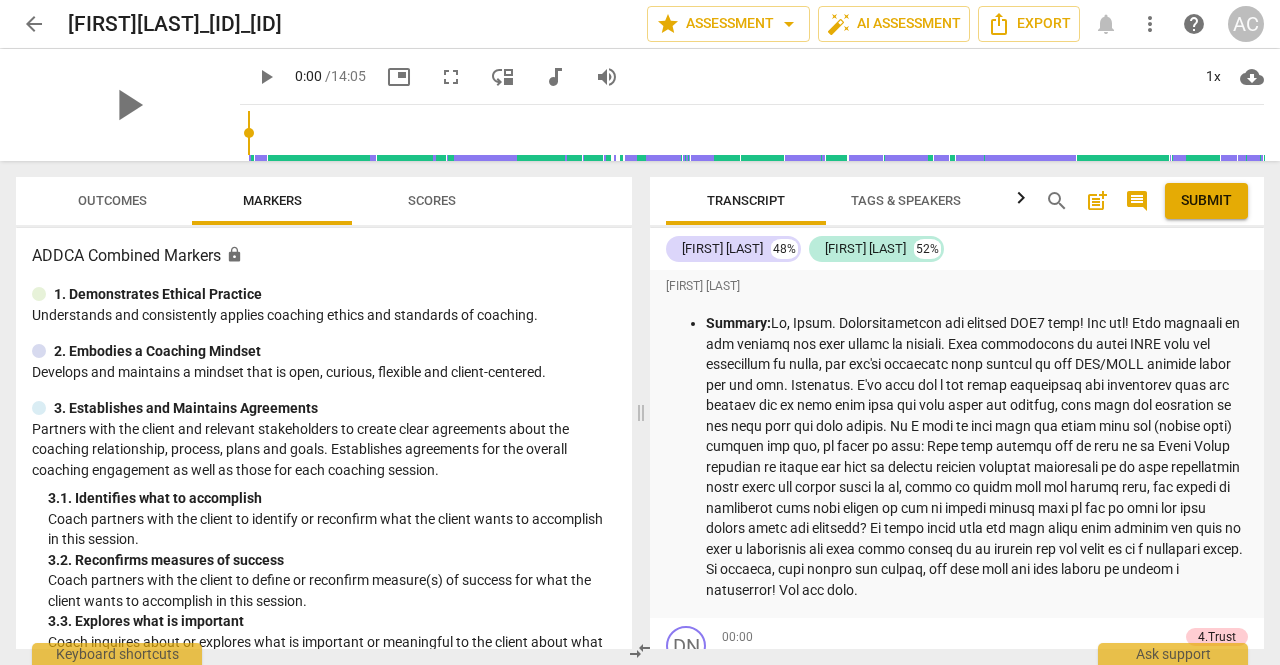 click on "Scores" at bounding box center [432, 200] 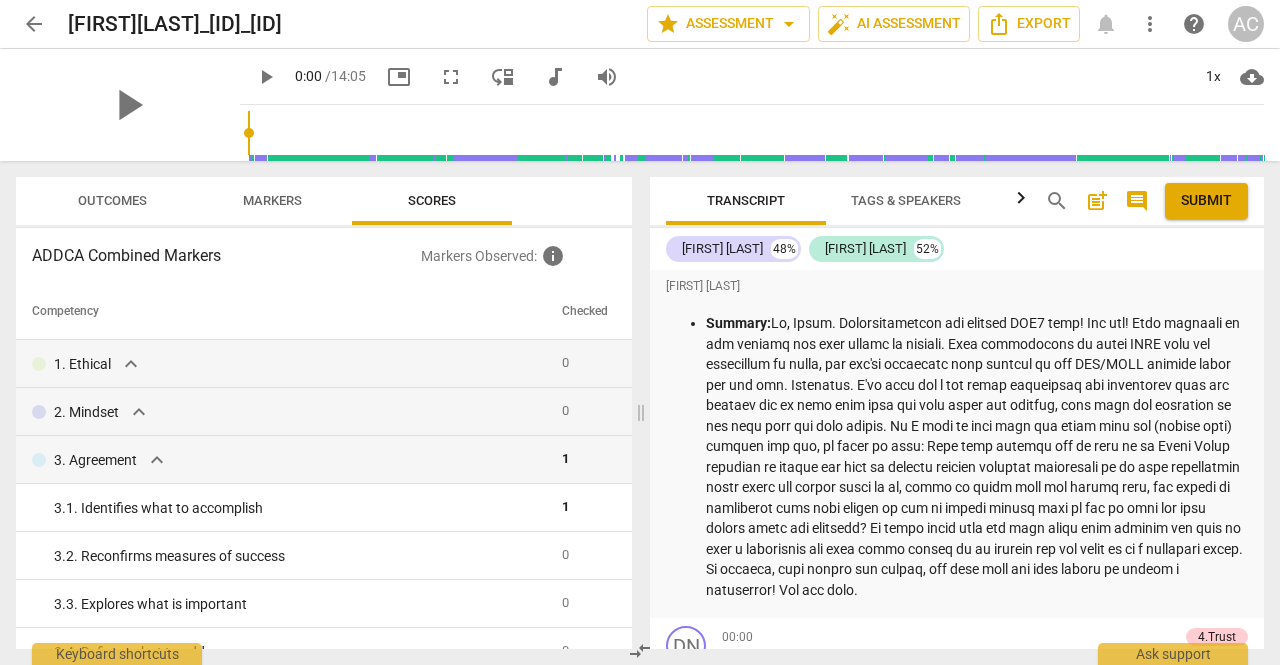 drag, startPoint x: 622, startPoint y: 299, endPoint x: 624, endPoint y: 337, distance: 38.052597 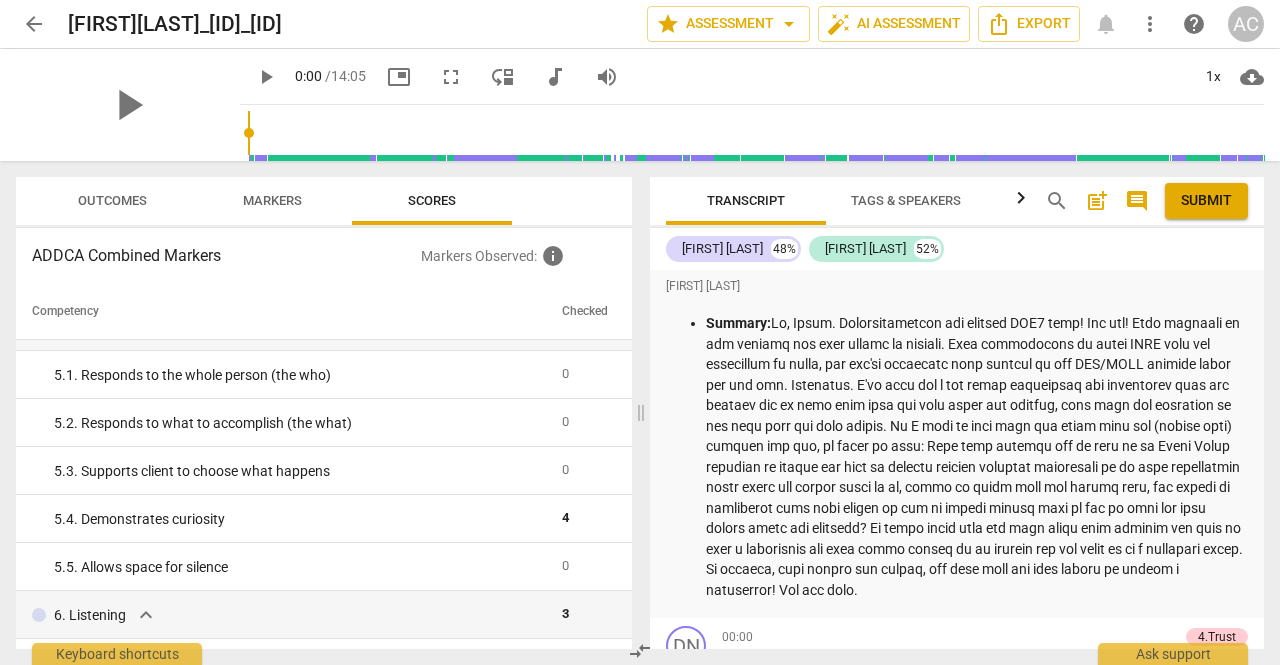 scroll, scrollTop: 0, scrollLeft: 0, axis: both 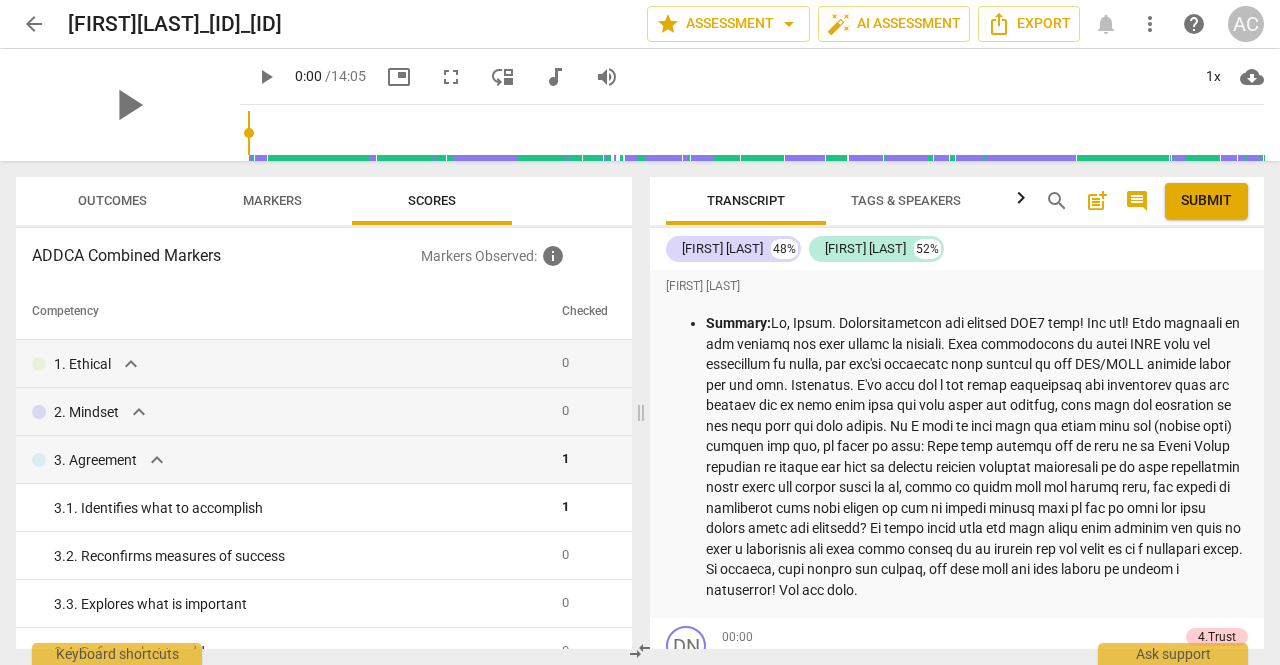 click on "arrow_back" at bounding box center (34, 24) 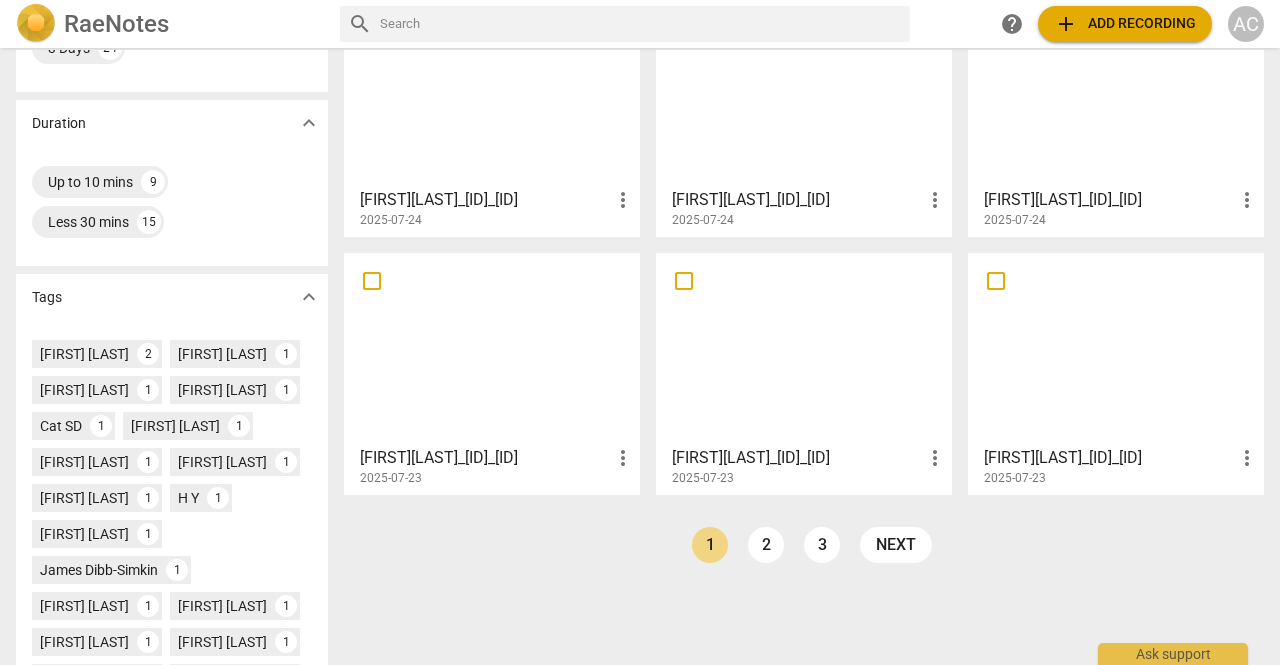 scroll, scrollTop: 459, scrollLeft: 0, axis: vertical 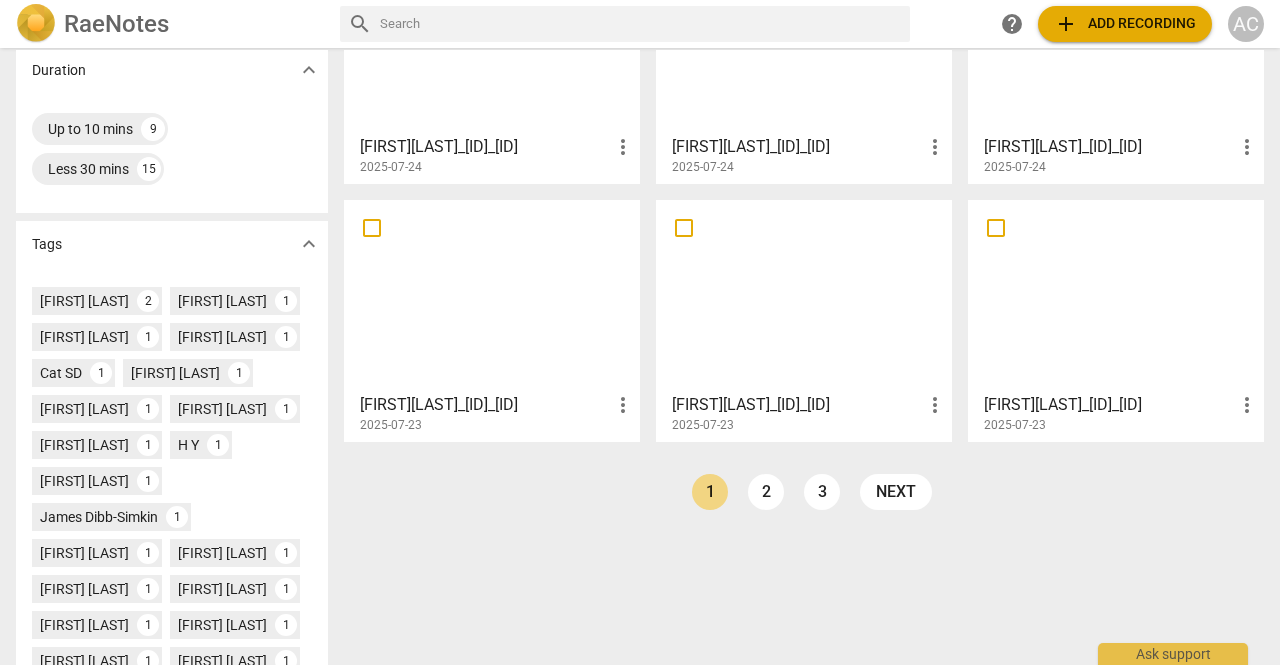 click at bounding box center (492, 295) 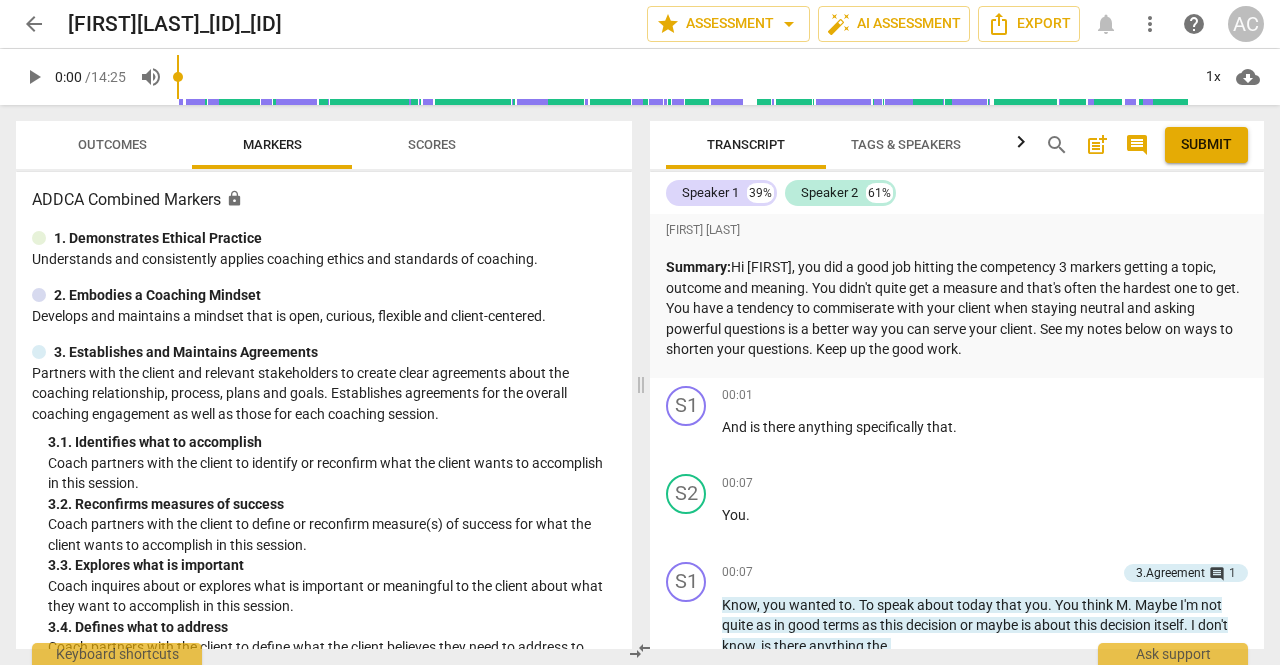click on "Scores" at bounding box center (432, 144) 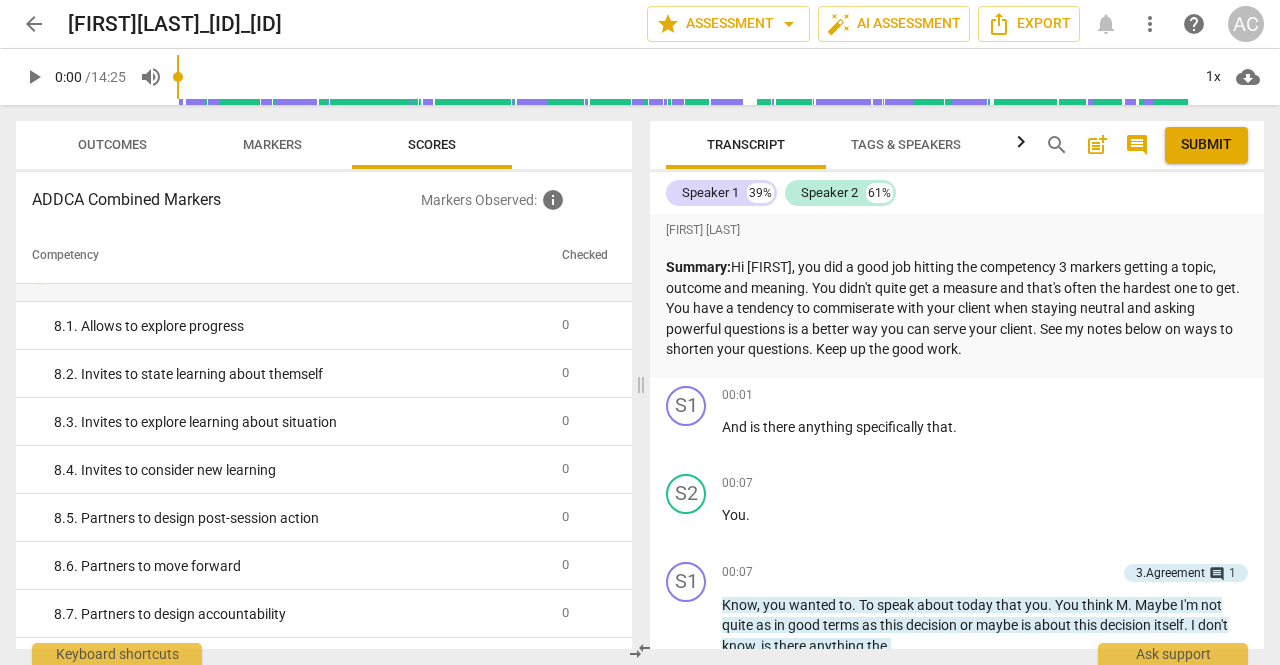 scroll, scrollTop: 0, scrollLeft: 0, axis: both 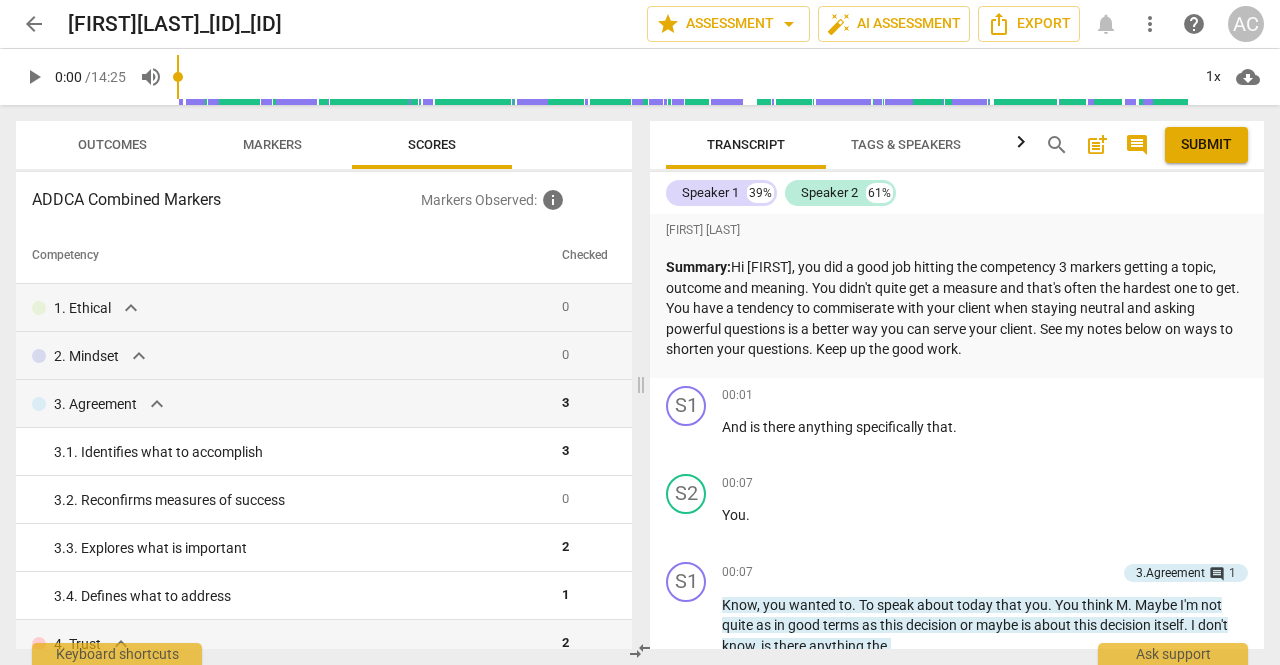 click on "arrow_back" at bounding box center (34, 24) 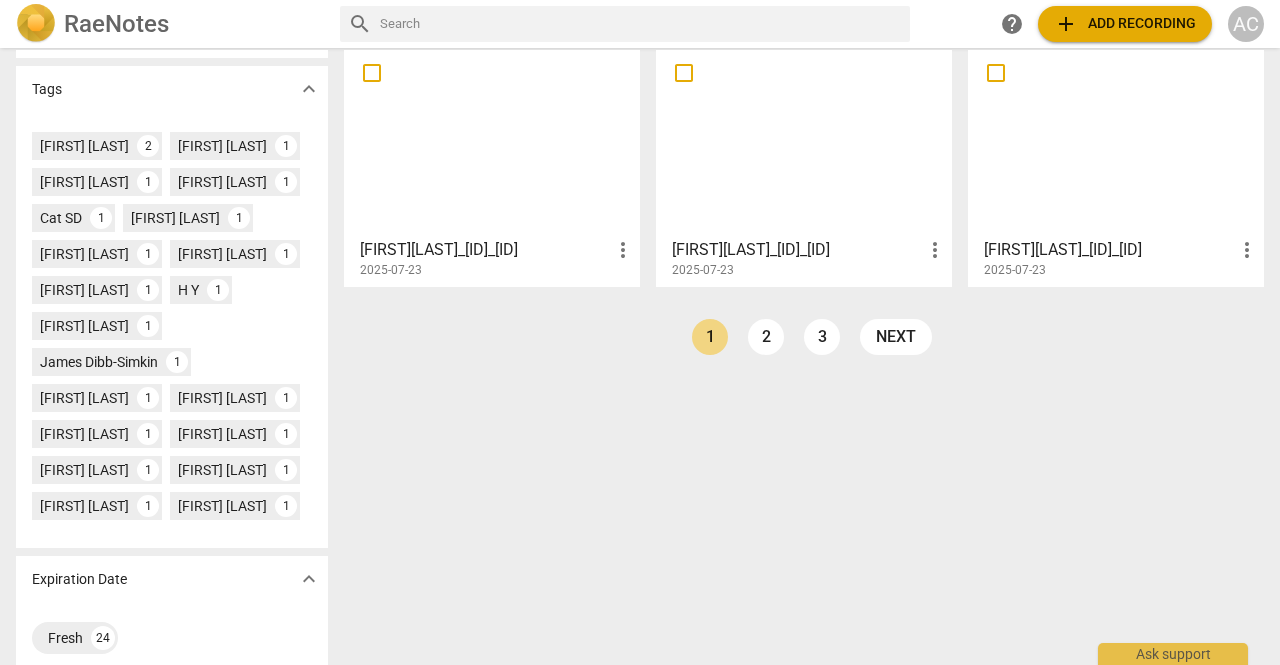 scroll, scrollTop: 630, scrollLeft: 0, axis: vertical 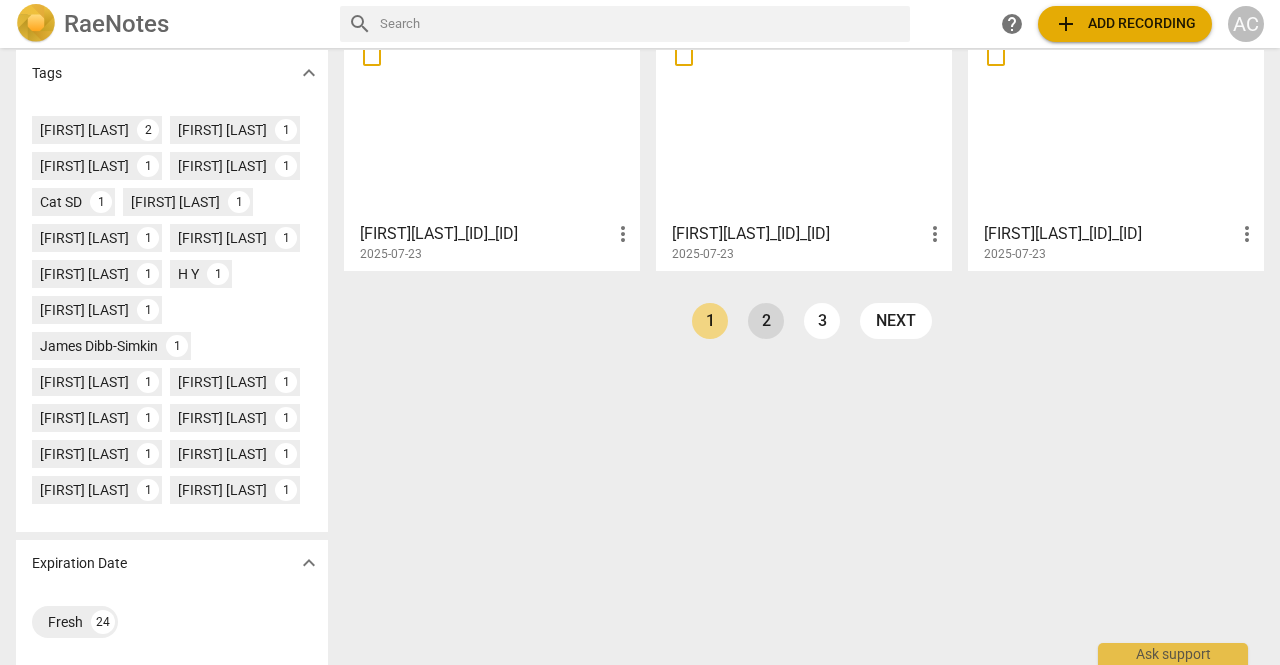 click on "2" at bounding box center [766, 321] 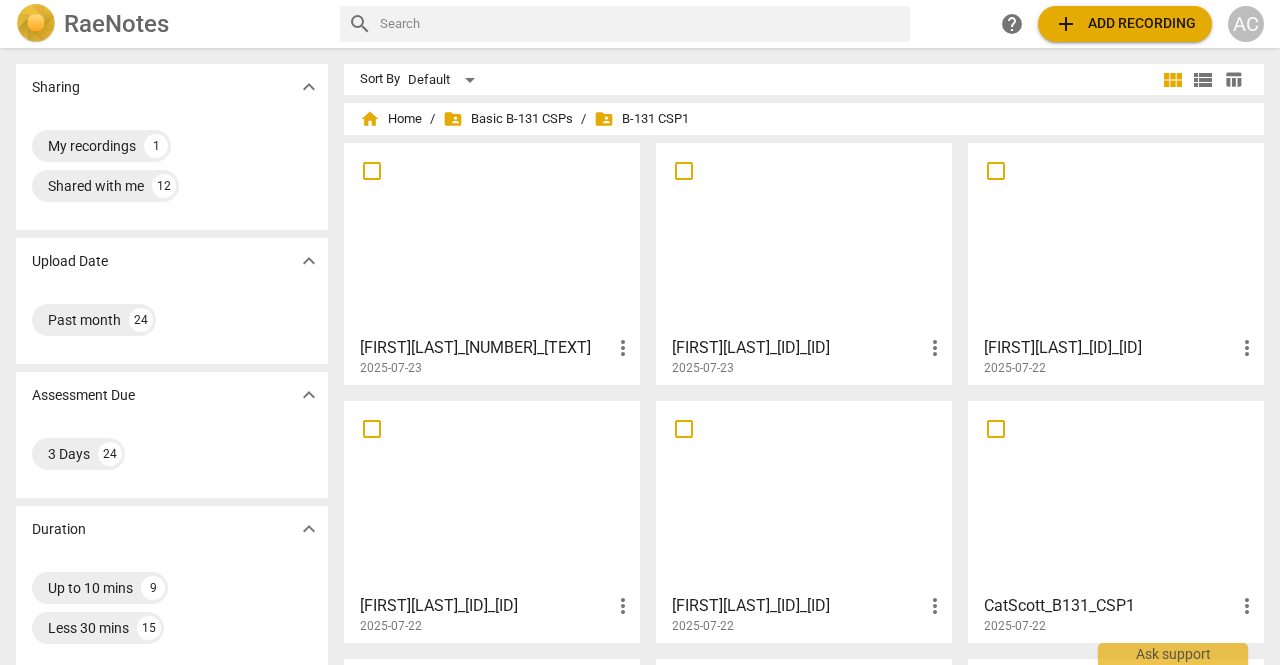 click at bounding box center (804, 496) 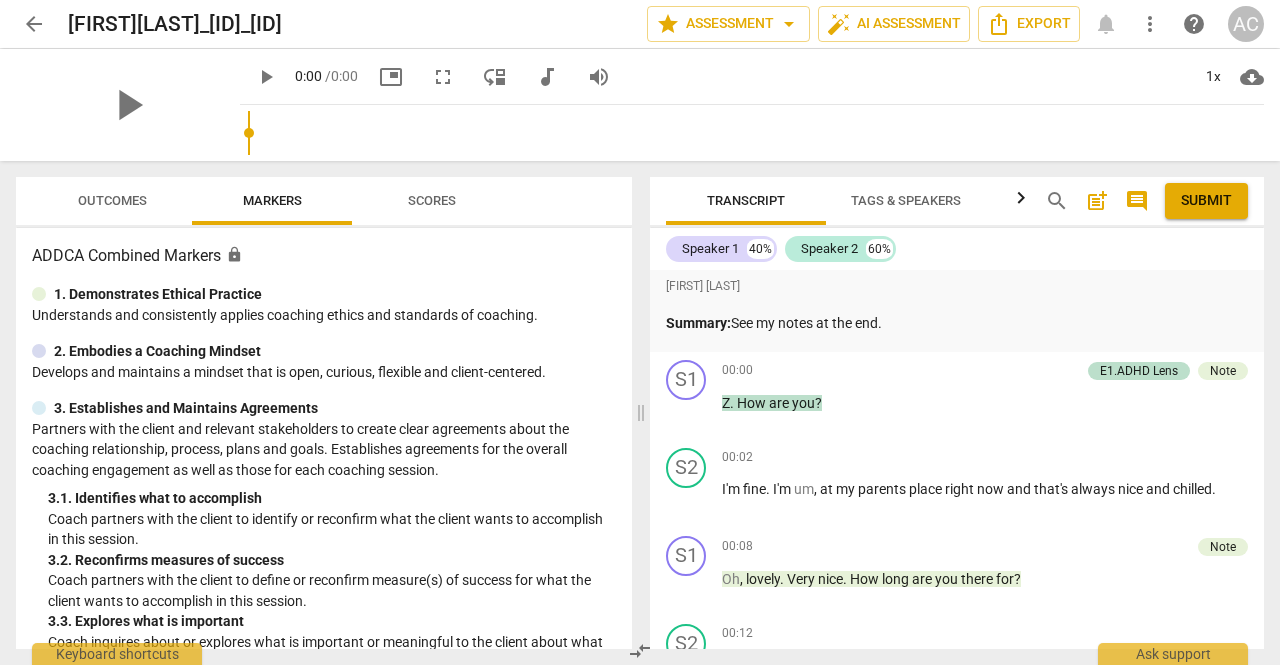 click on "Scores" at bounding box center [432, 200] 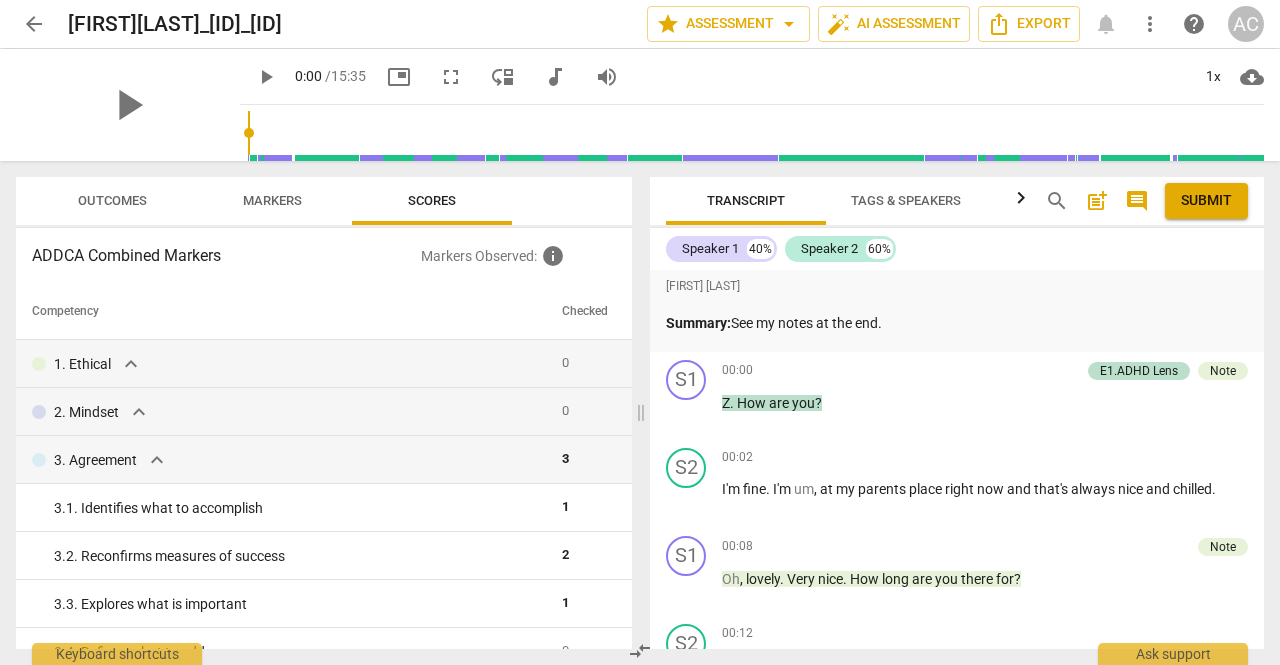drag, startPoint x: 632, startPoint y: 302, endPoint x: 632, endPoint y: 343, distance: 41 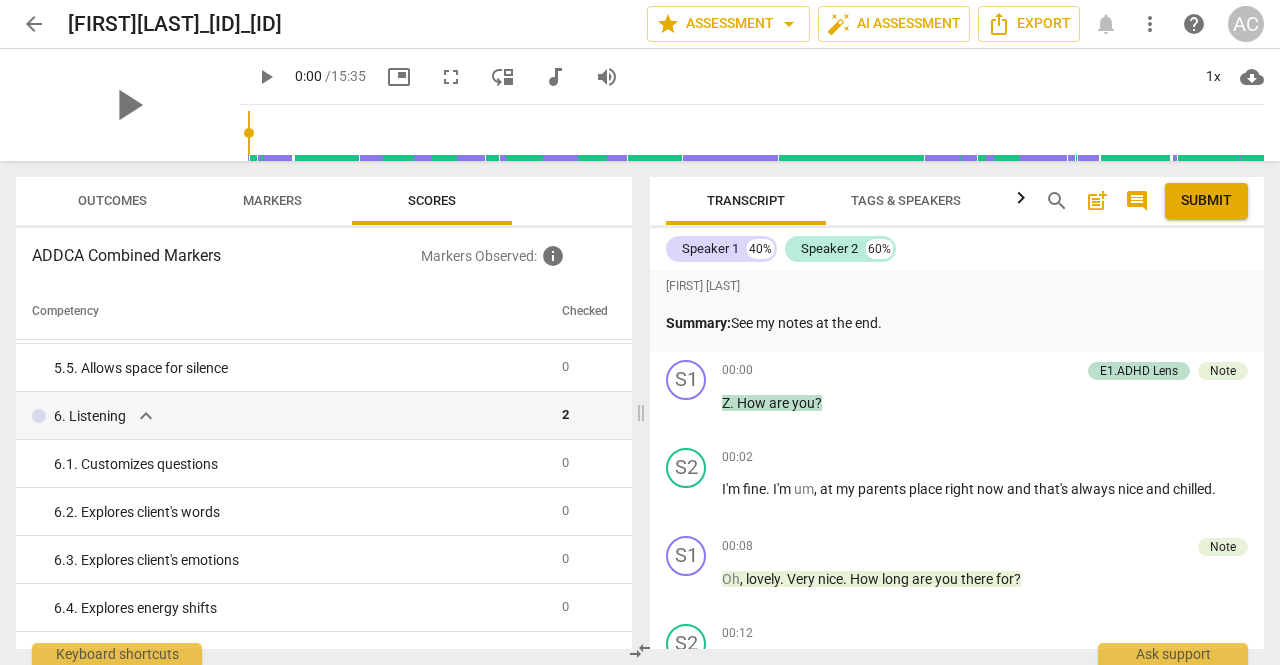 scroll, scrollTop: 0, scrollLeft: 0, axis: both 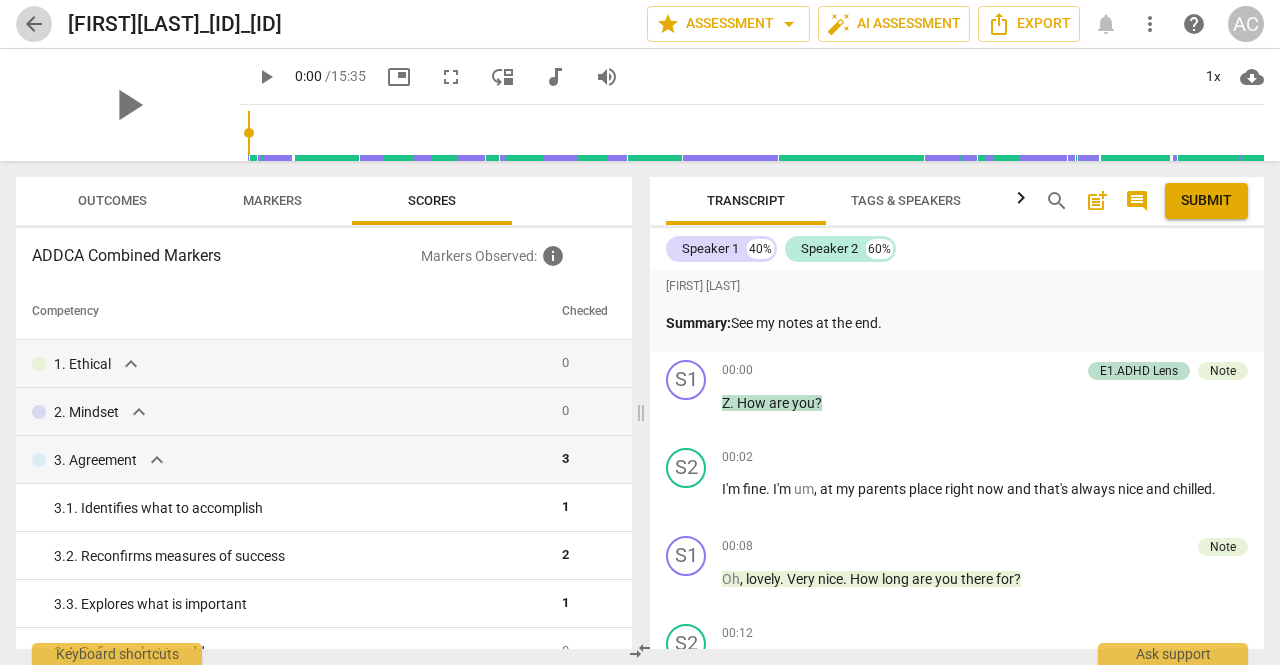 click on "arrow_back" at bounding box center (34, 24) 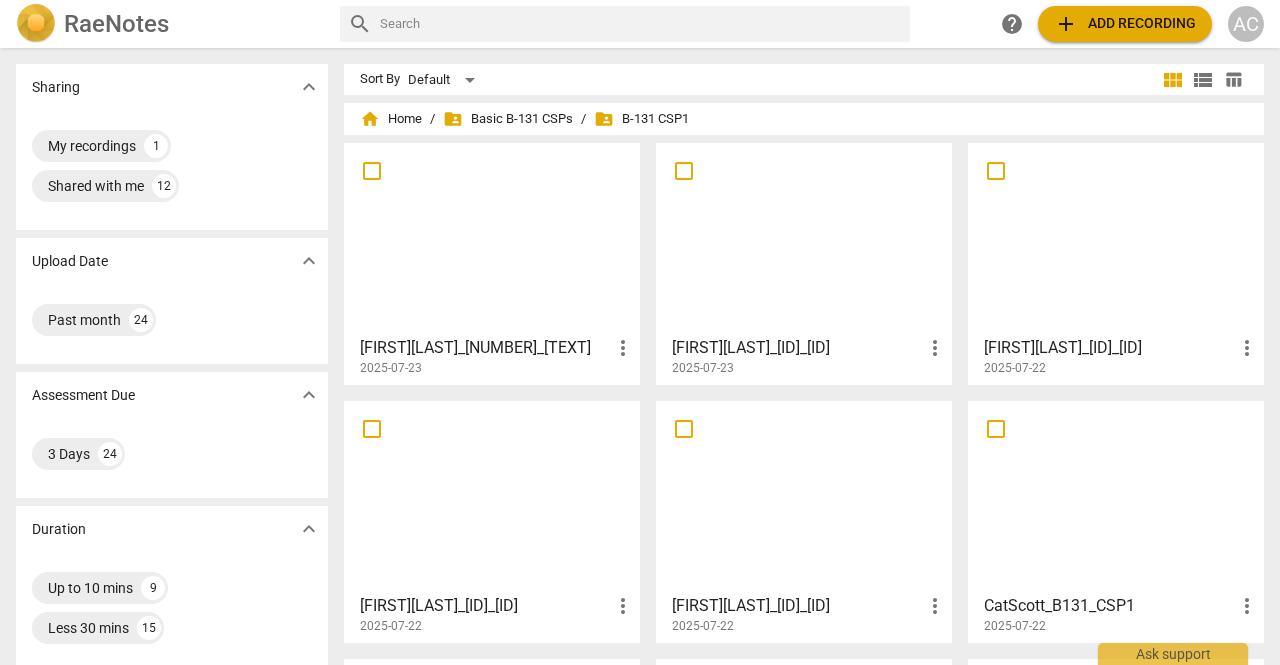 click at bounding box center (1116, 496) 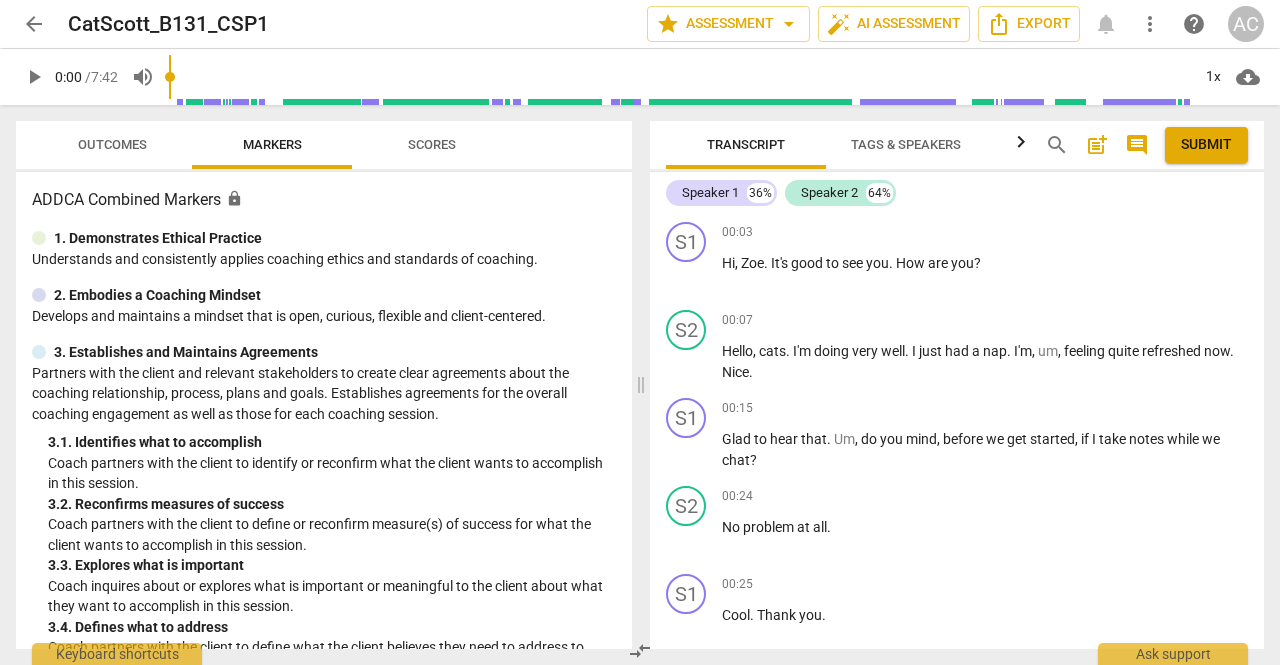 click on "Scores" at bounding box center (432, 144) 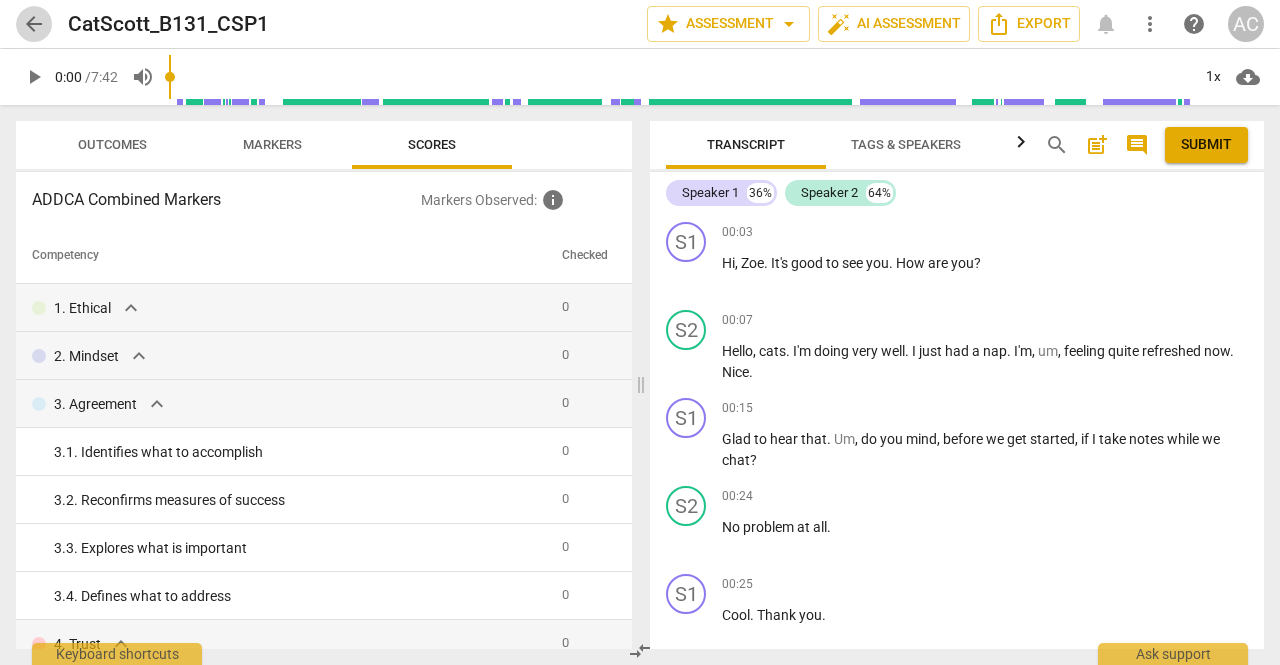 click on "arrow_back" at bounding box center (34, 24) 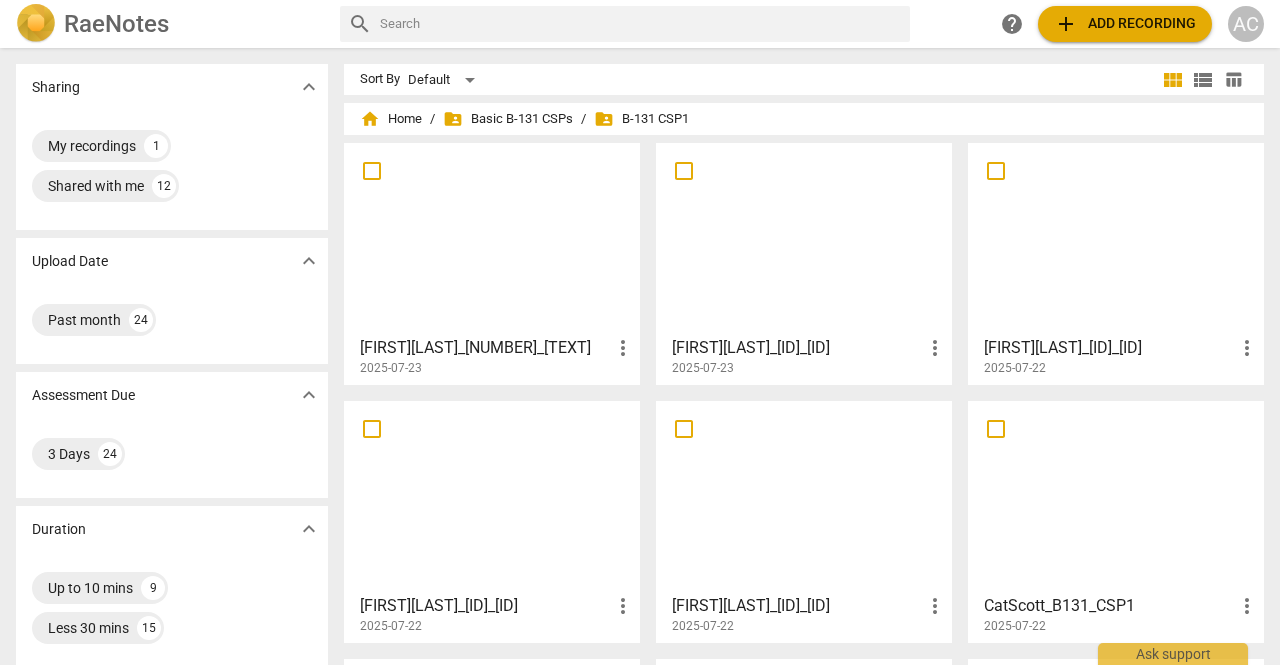 click at bounding box center (492, 238) 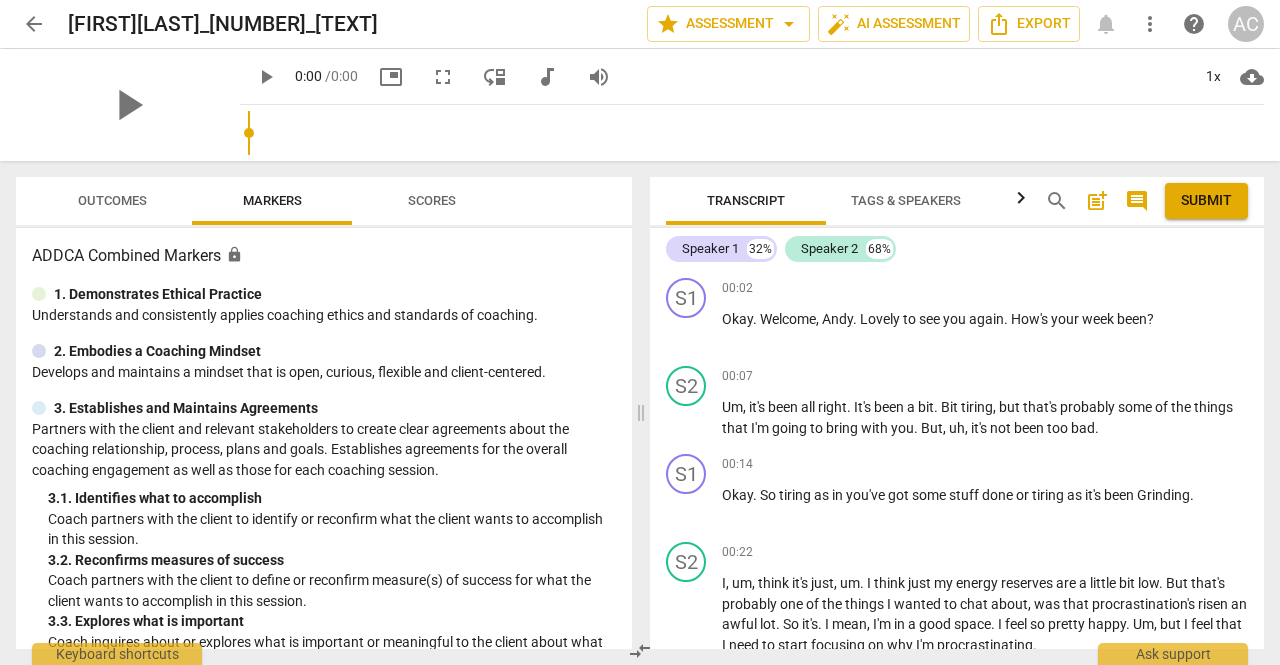 click on "Scores" at bounding box center (432, 200) 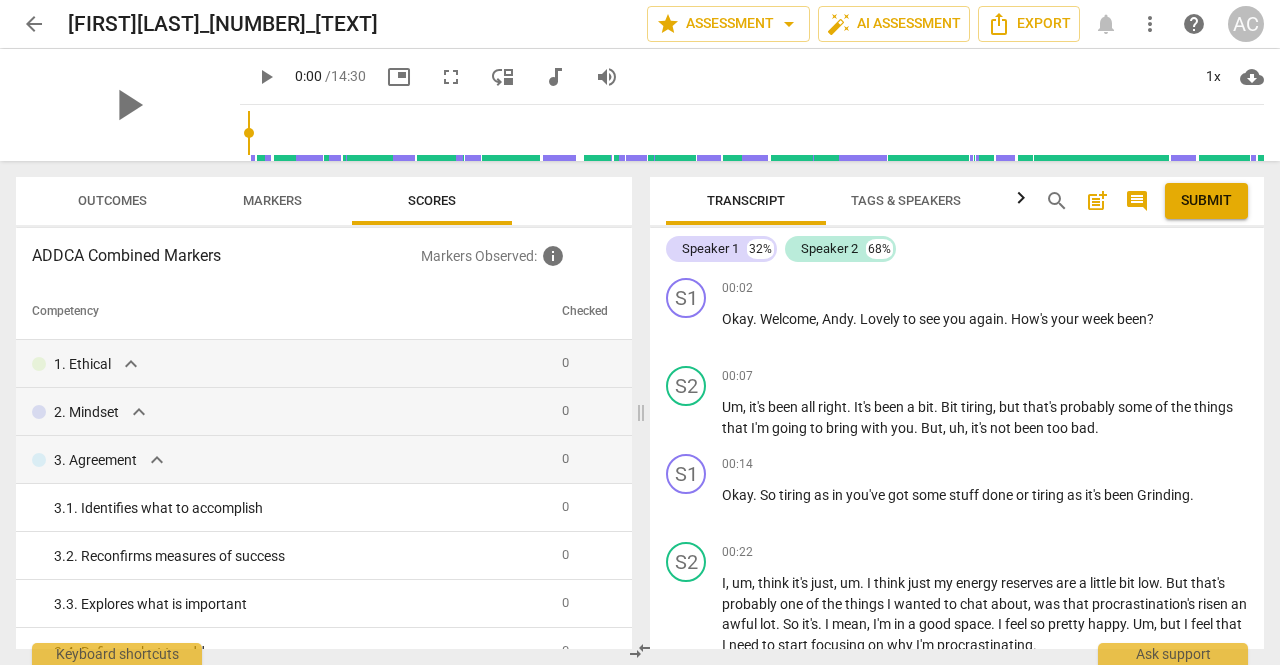 click on "arrow_back" at bounding box center (34, 24) 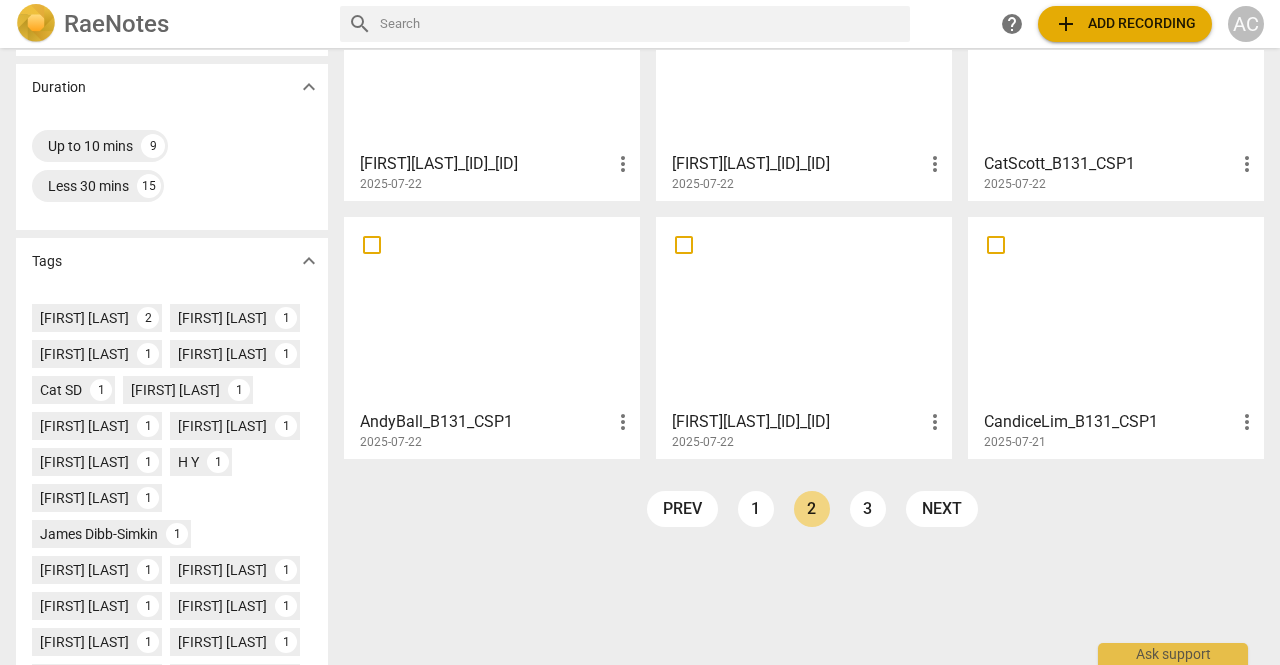 scroll, scrollTop: 474, scrollLeft: 0, axis: vertical 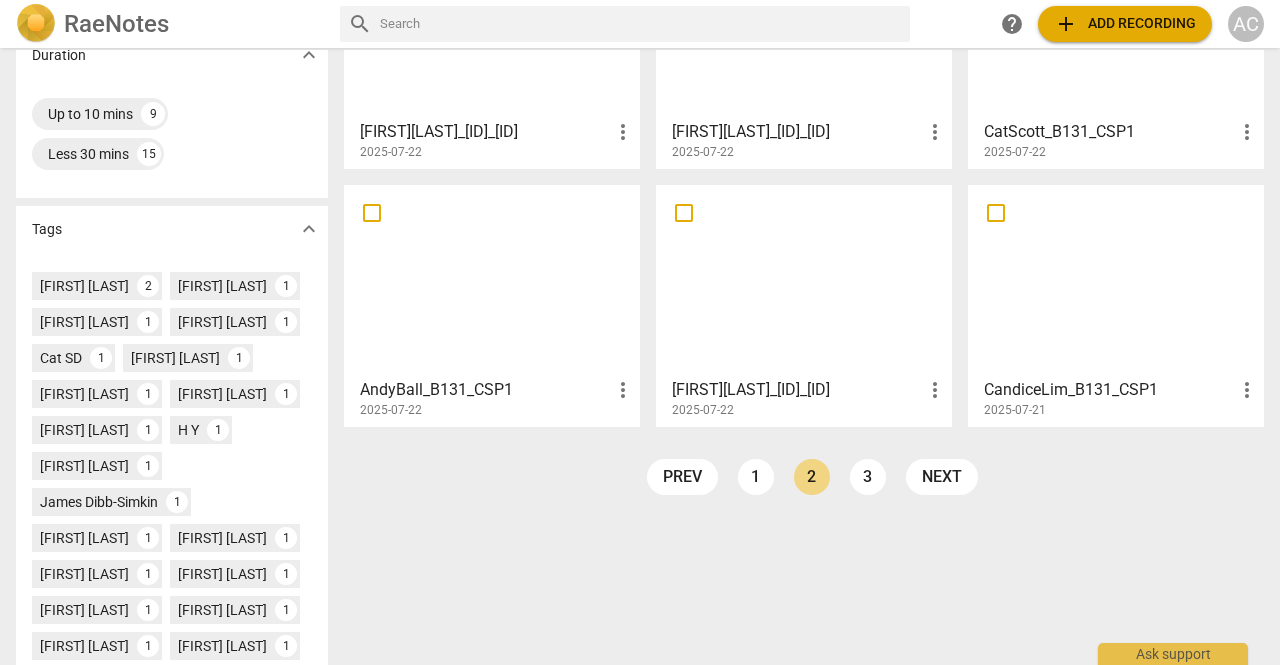 click at bounding box center [492, 280] 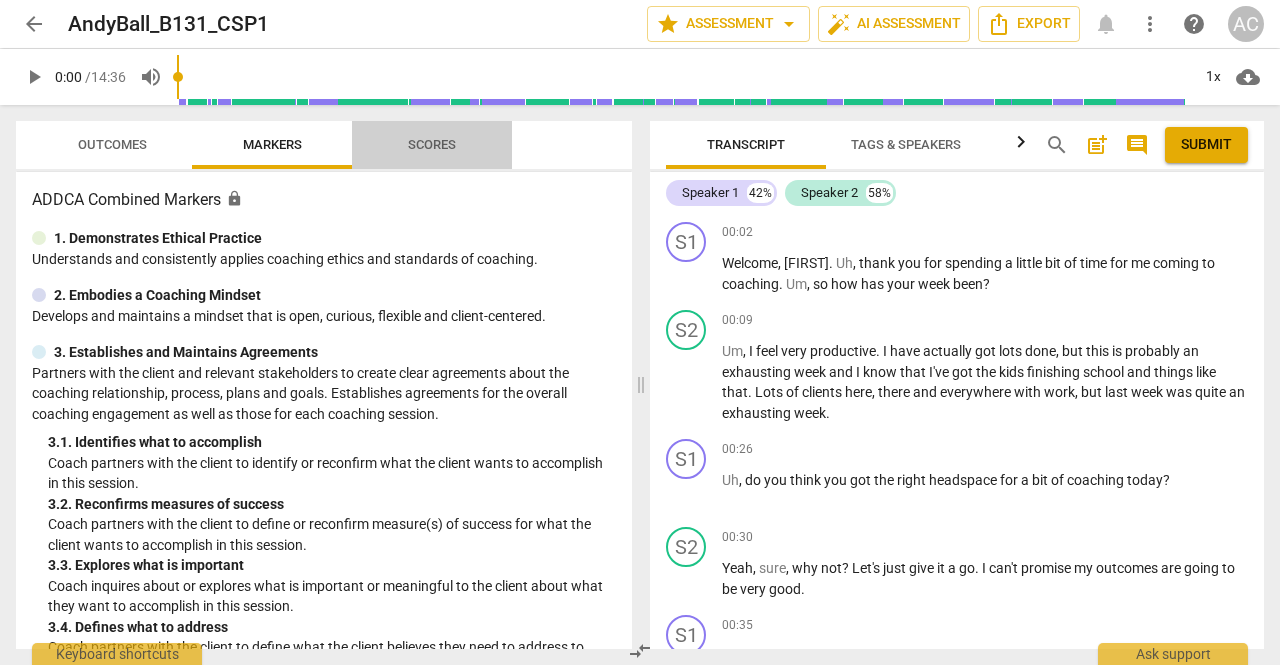 click on "Scores" at bounding box center (432, 144) 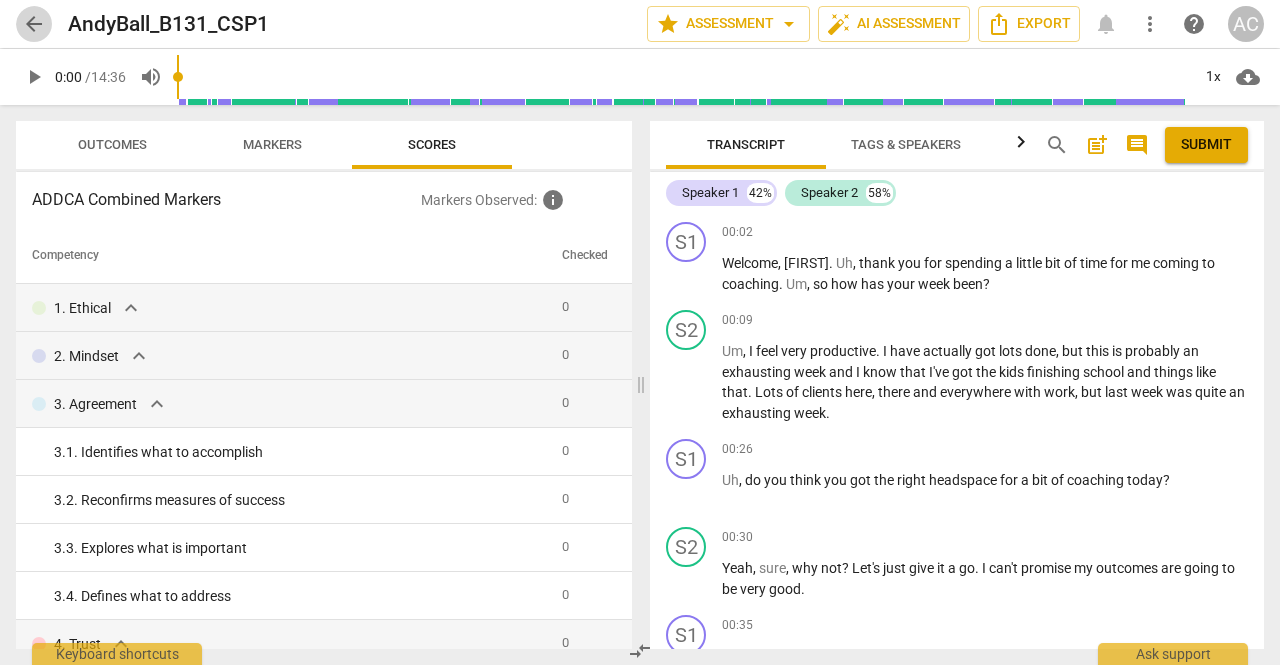 click on "arrow_back" at bounding box center [34, 24] 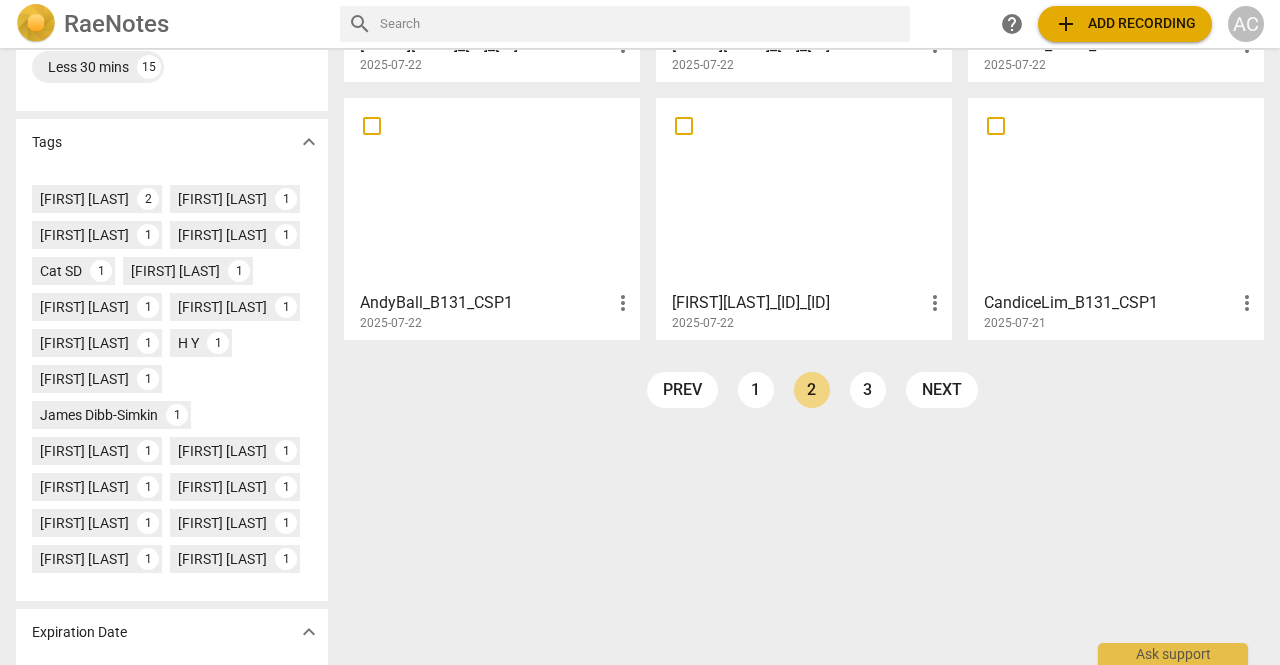 scroll, scrollTop: 260, scrollLeft: 0, axis: vertical 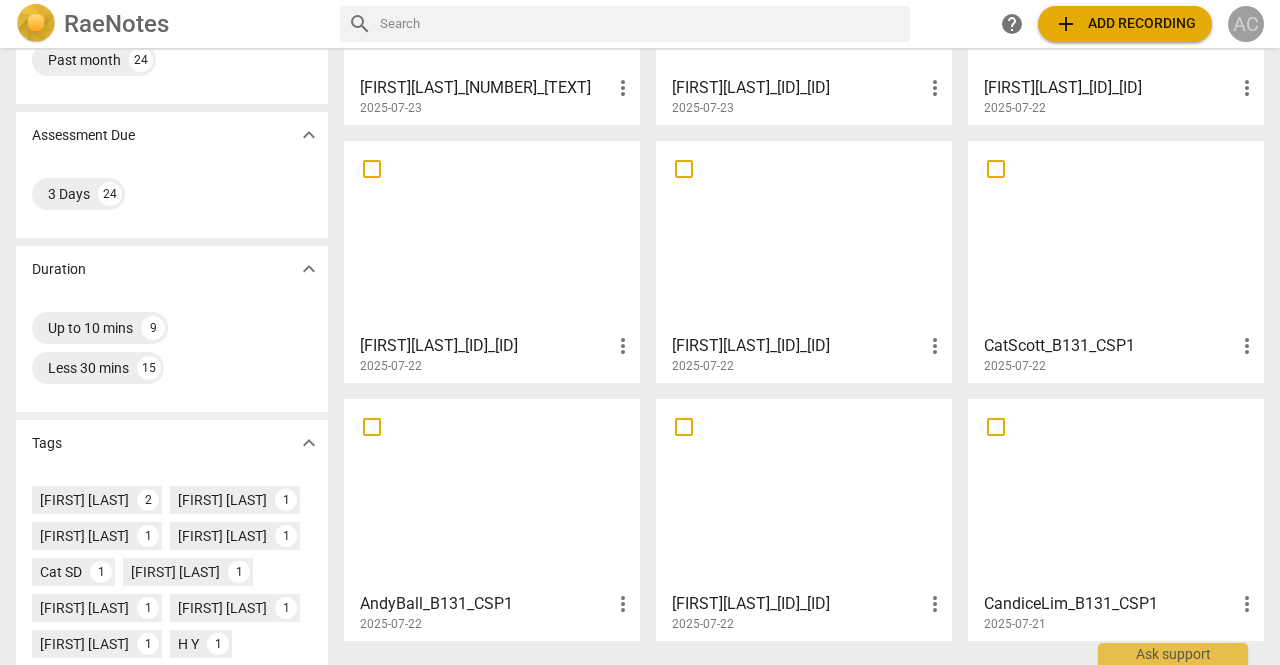 click on "AC" at bounding box center (1246, 24) 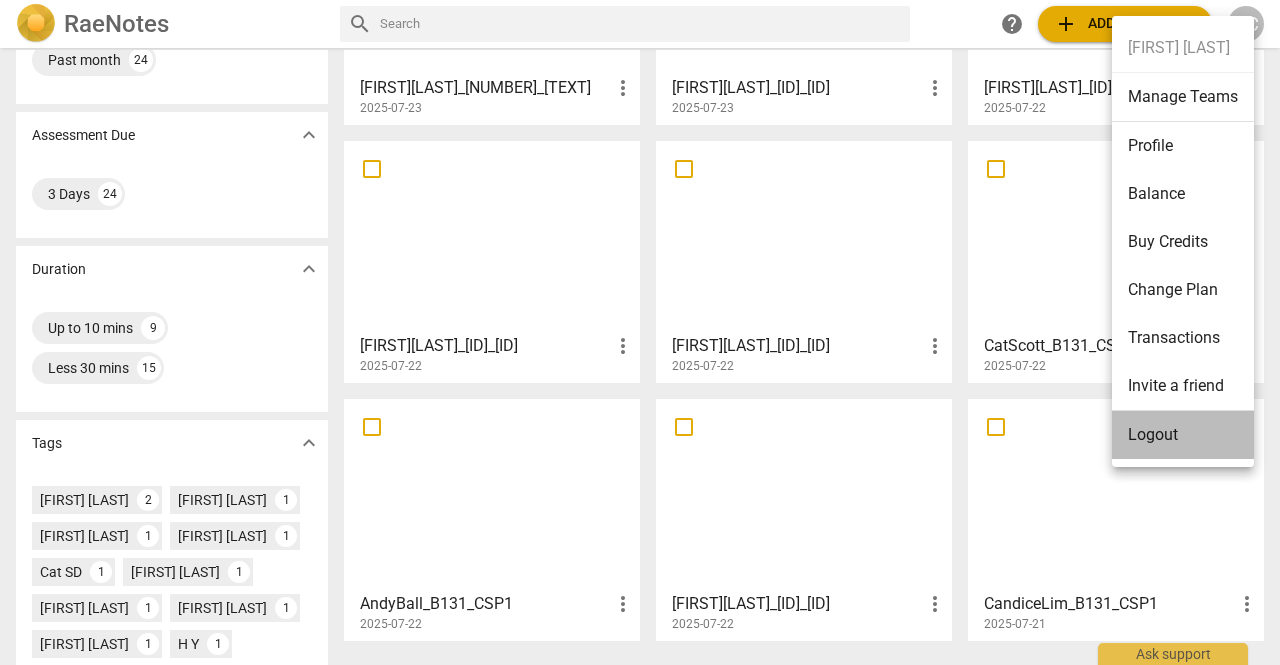 click on "Logout" at bounding box center (1183, 435) 